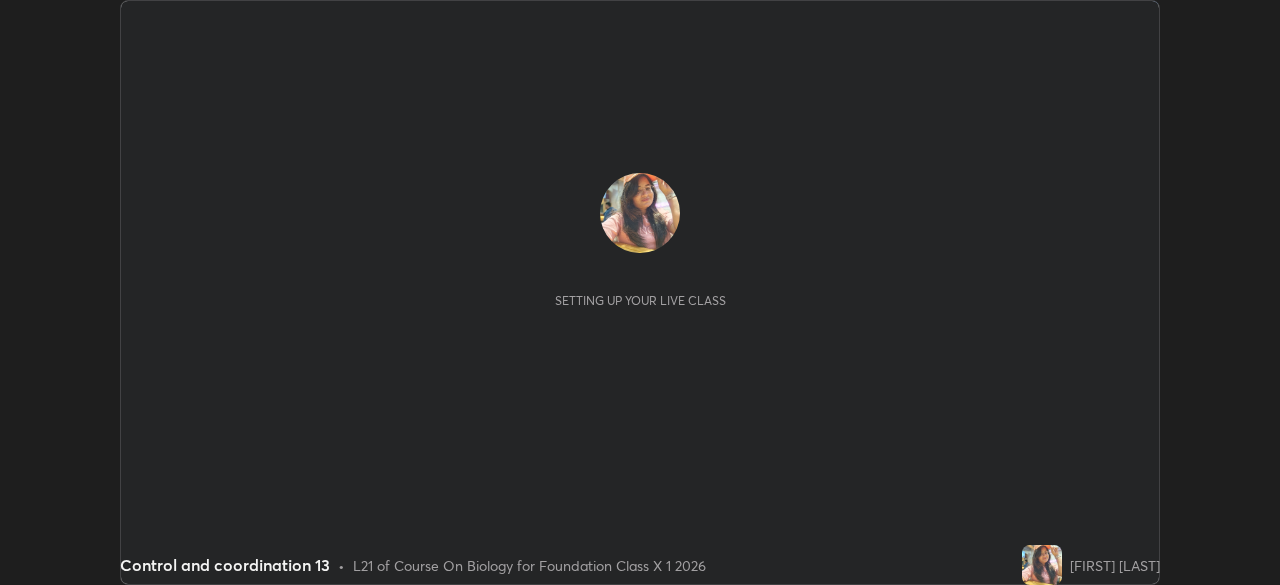 scroll, scrollTop: 0, scrollLeft: 0, axis: both 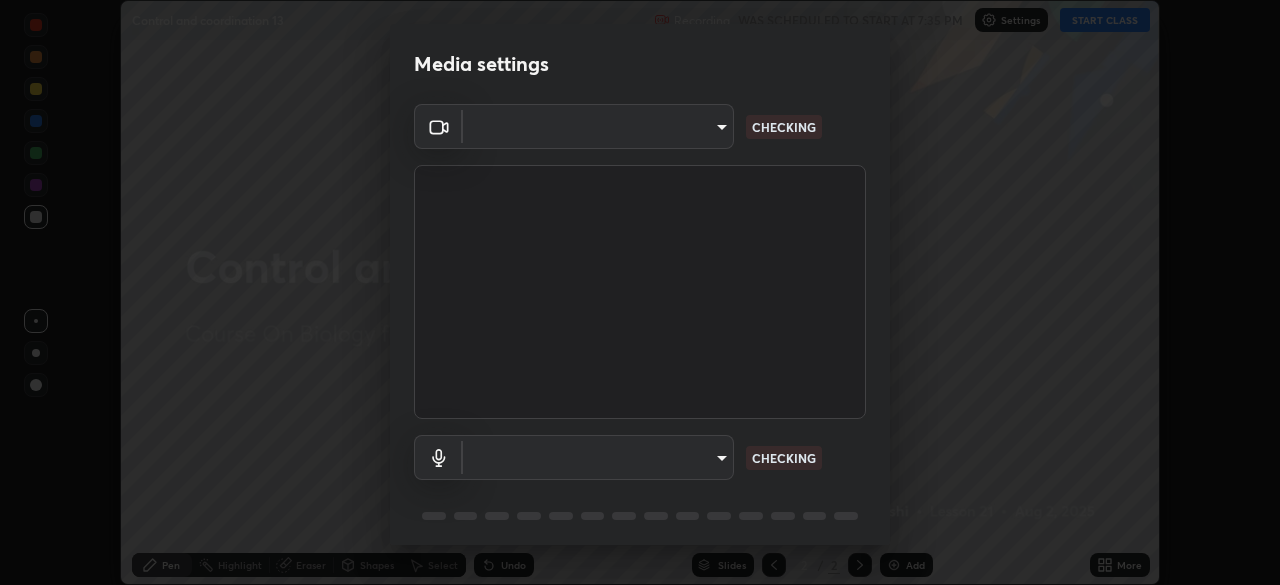 type on "7db3104c3122a209b332b64619111aa91615a24fb0de166504fa5909fce8eb30" 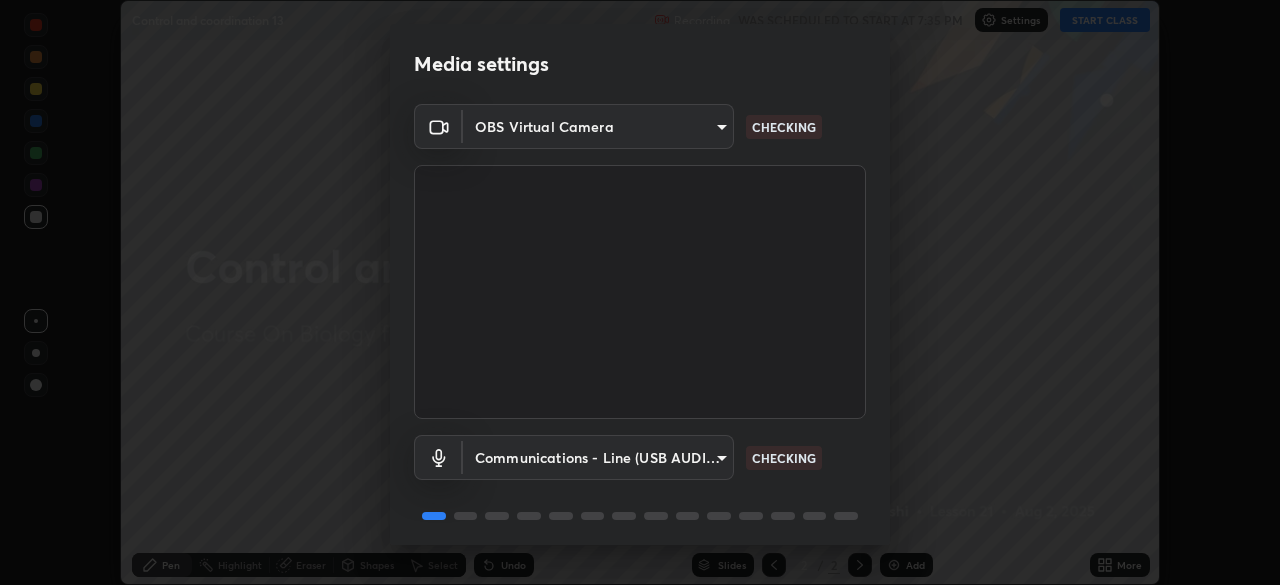 scroll, scrollTop: 71, scrollLeft: 0, axis: vertical 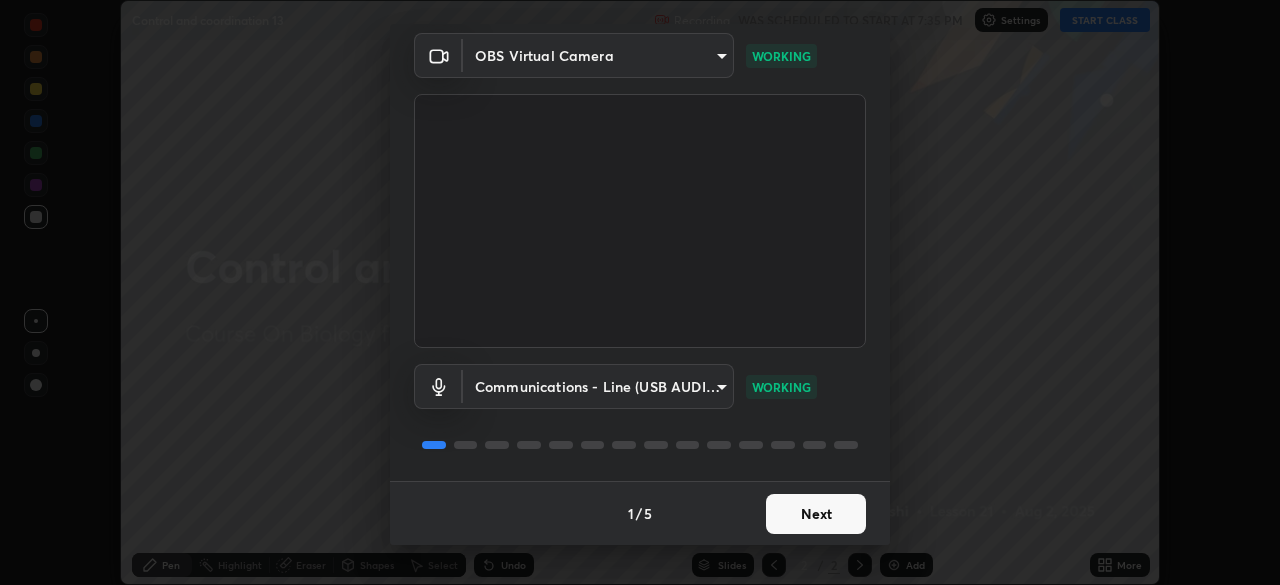 click on "Next" at bounding box center [816, 514] 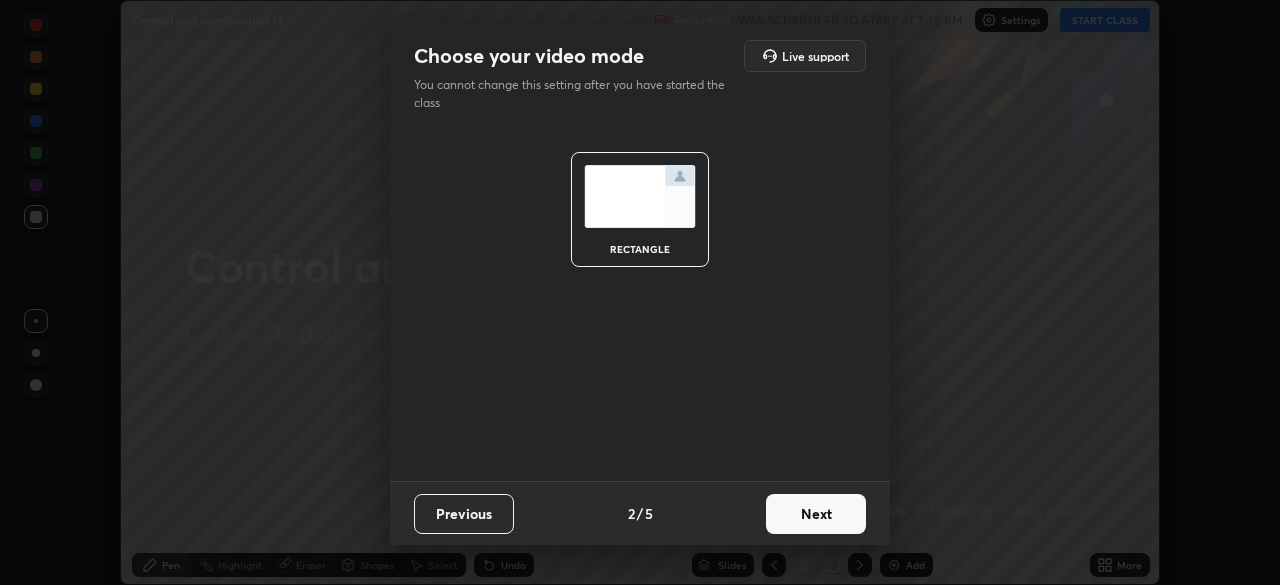 scroll, scrollTop: 0, scrollLeft: 0, axis: both 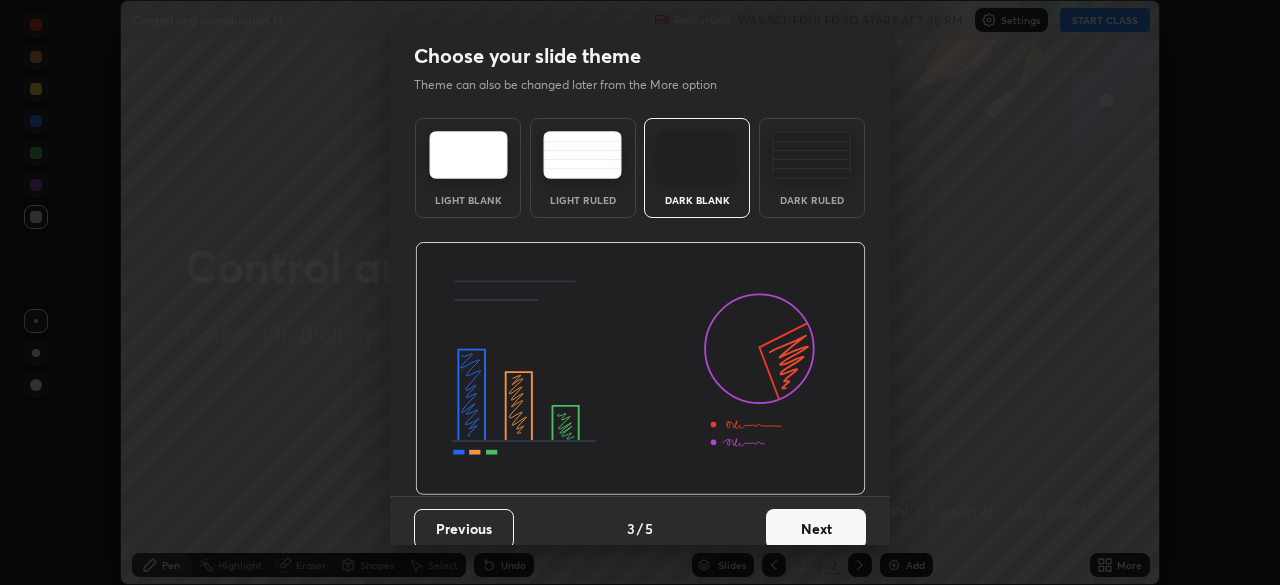 click on "Next" at bounding box center (816, 529) 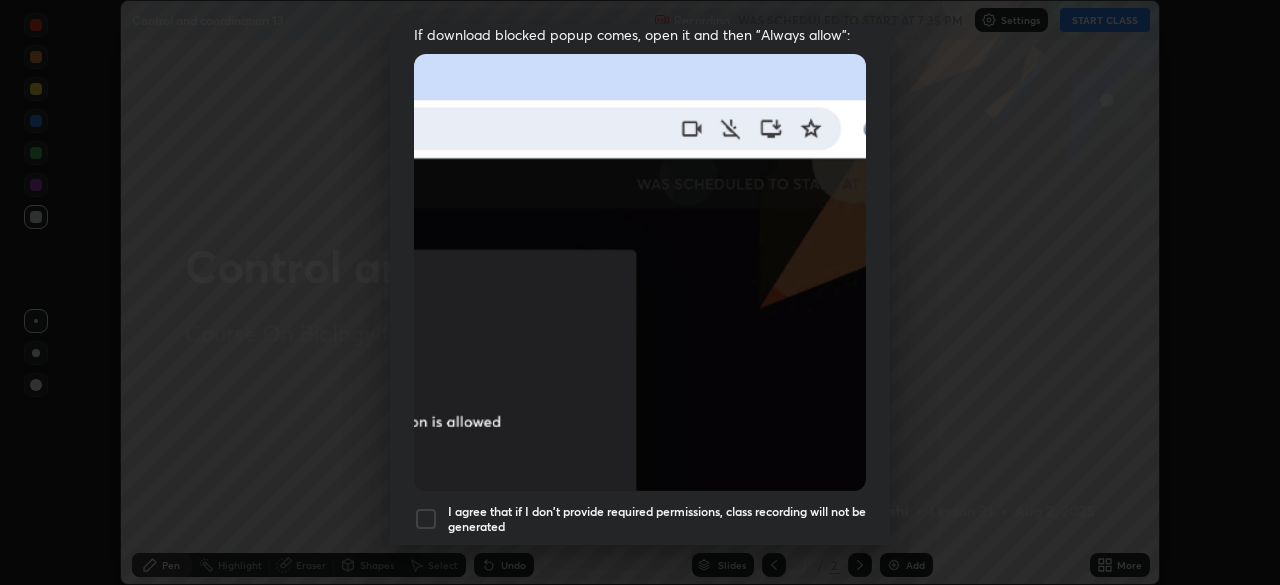 scroll, scrollTop: 421, scrollLeft: 0, axis: vertical 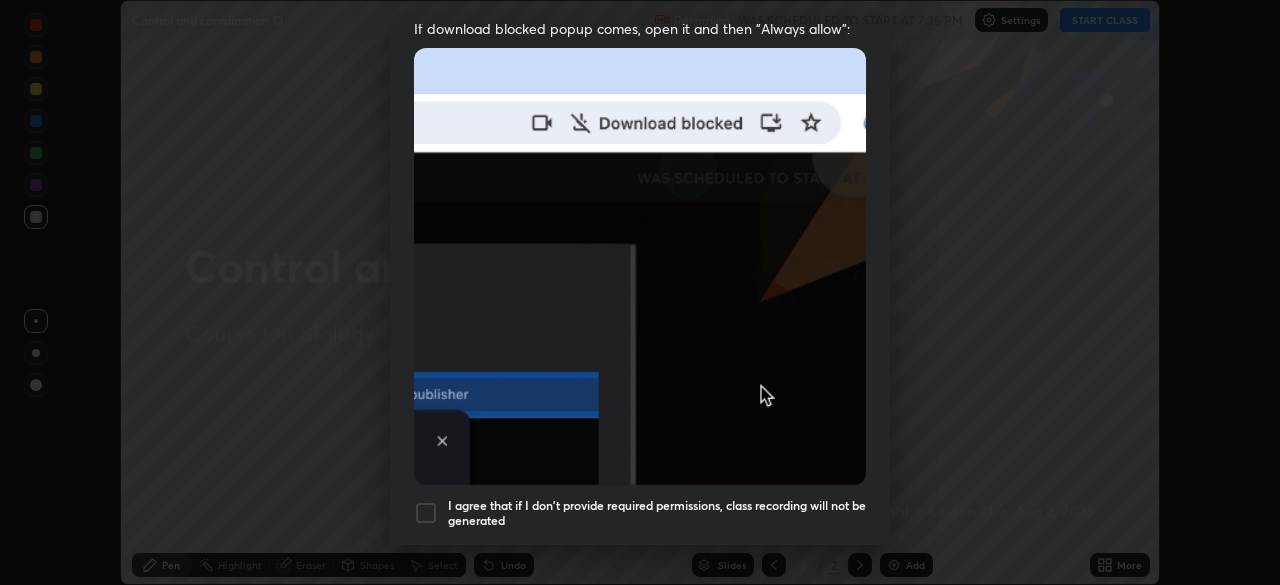 click at bounding box center (426, 513) 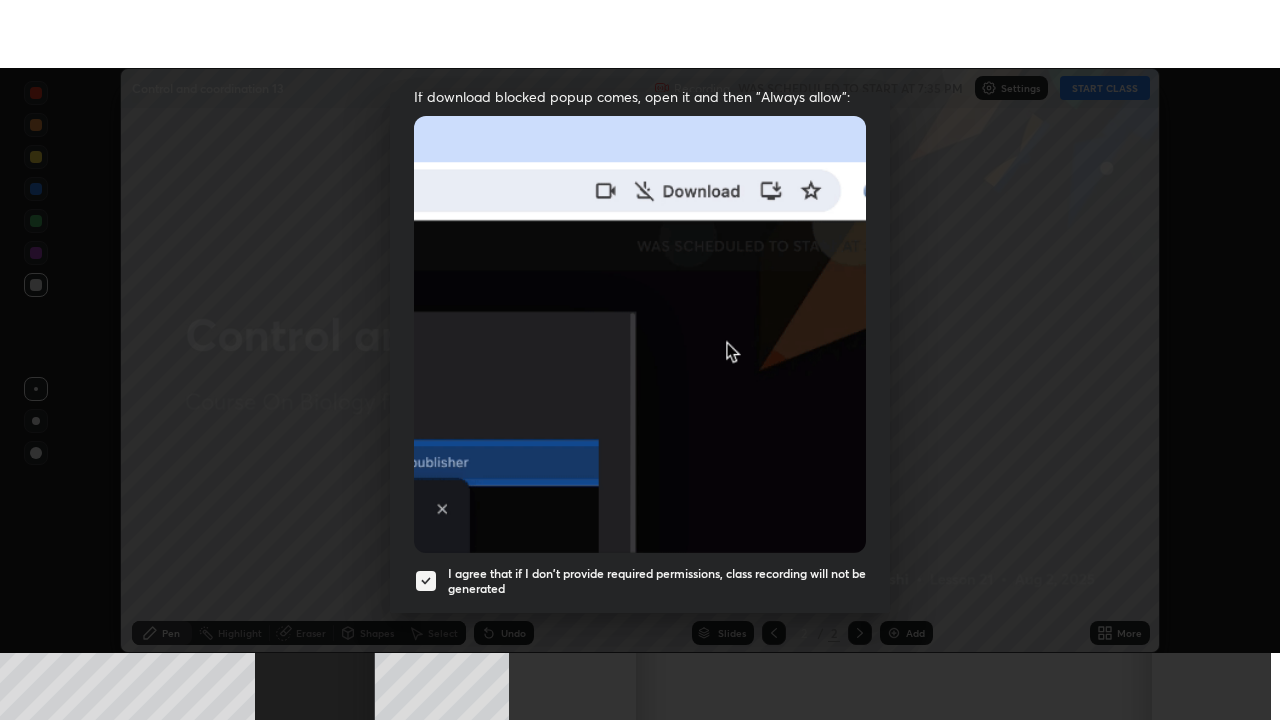 scroll, scrollTop: 479, scrollLeft: 0, axis: vertical 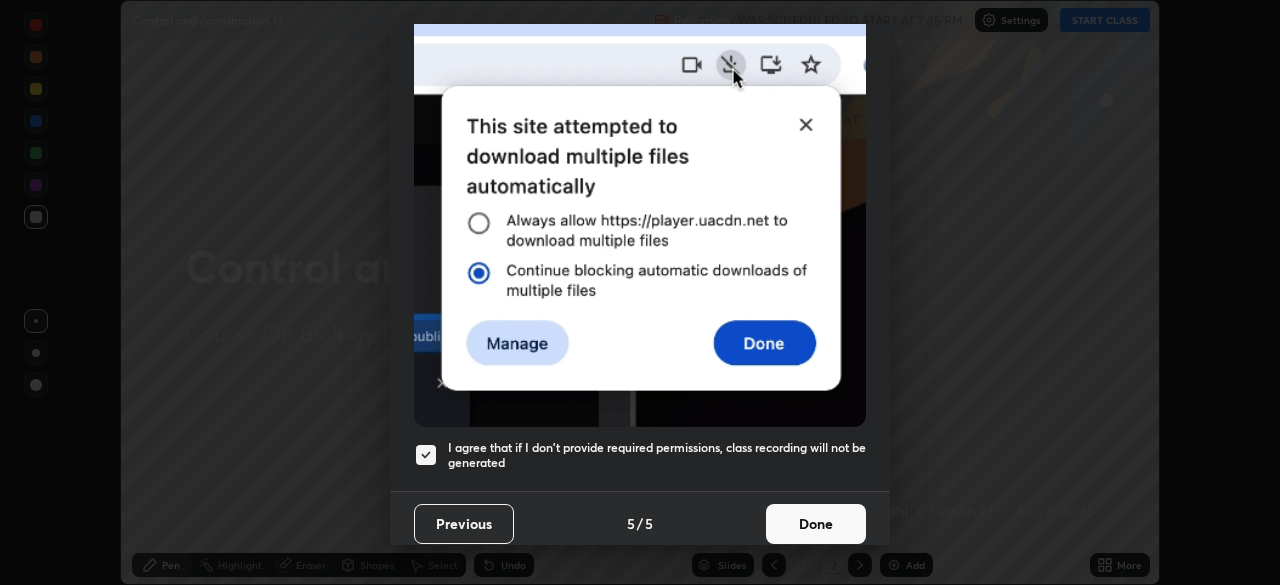 click on "Done" at bounding box center (816, 524) 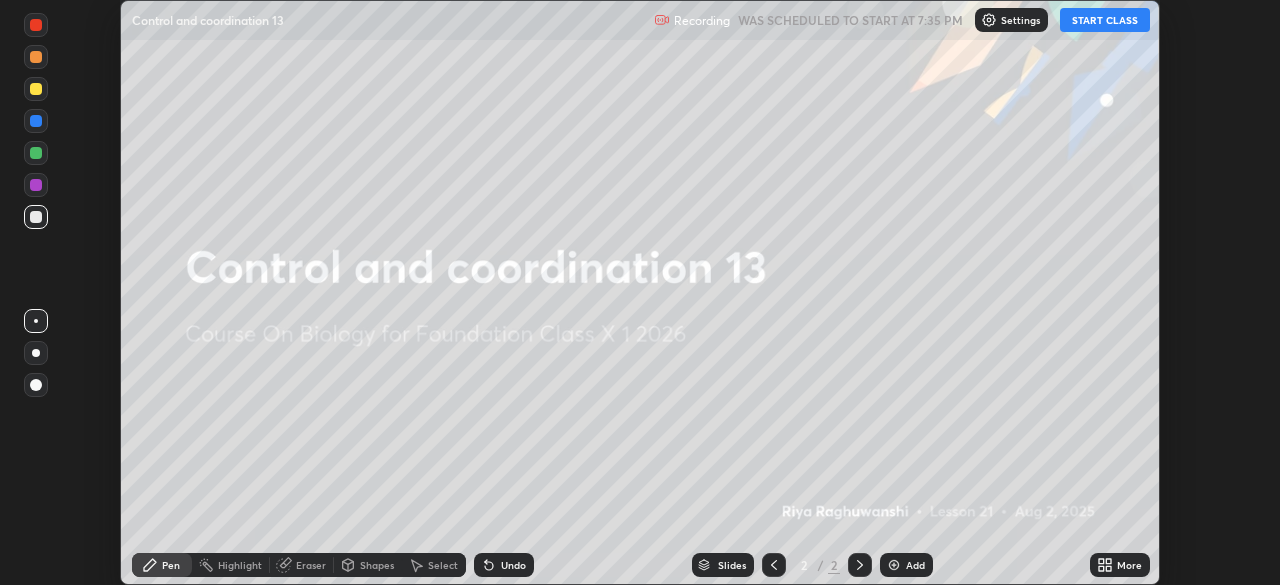 click on "START CLASS" at bounding box center [1105, 20] 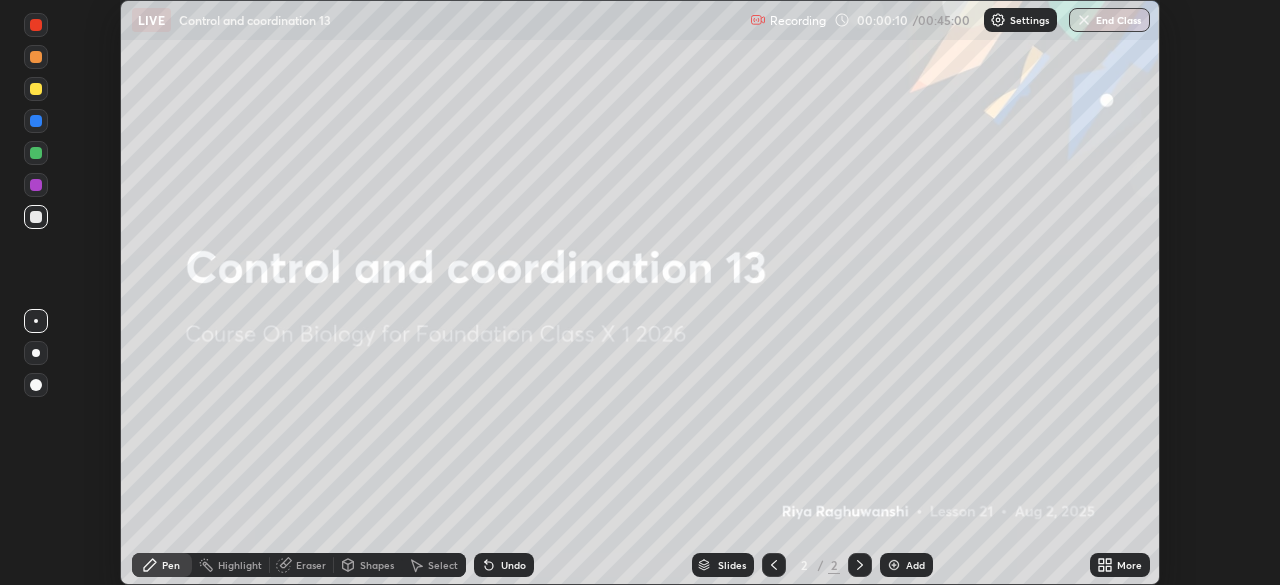 click 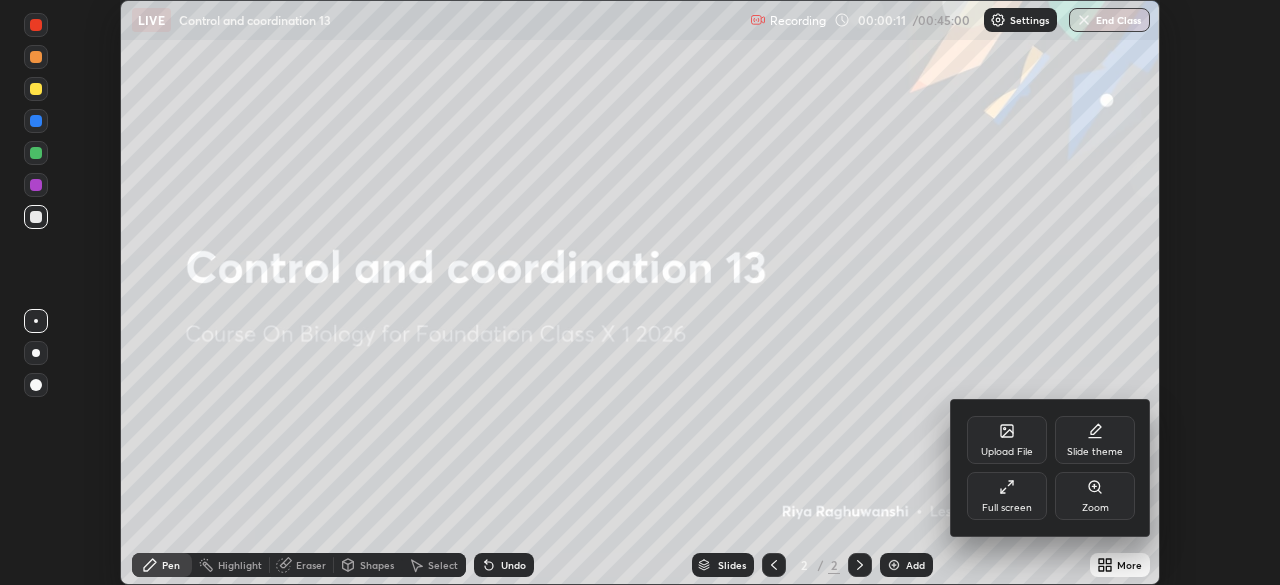 click on "Upload File" at bounding box center [1007, 452] 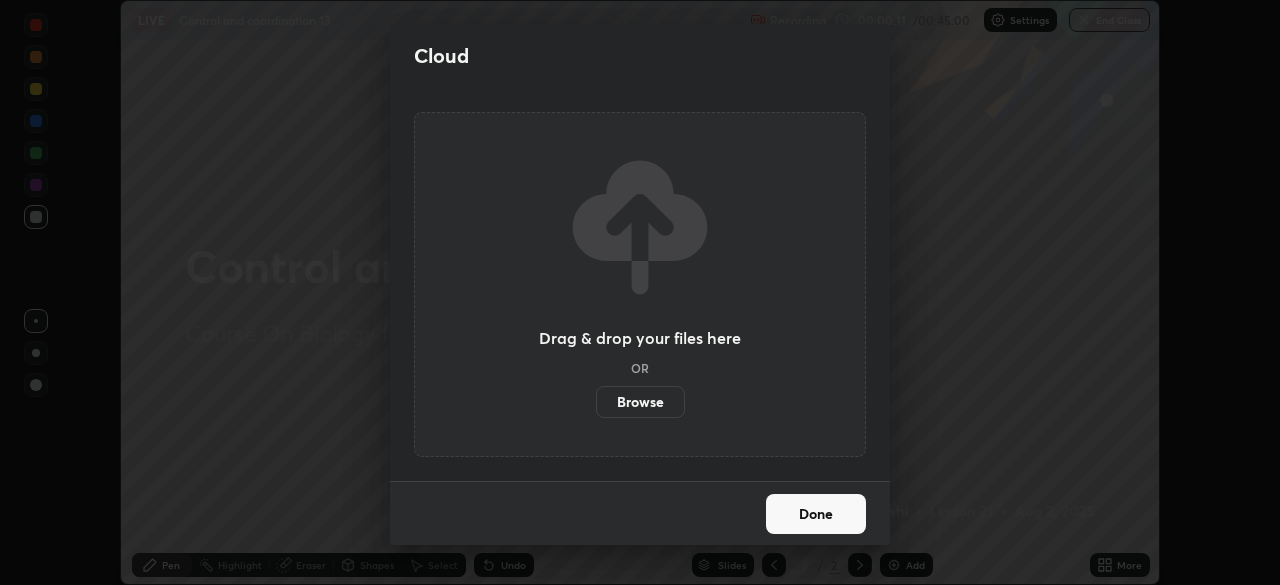 click on "Browse" at bounding box center (640, 402) 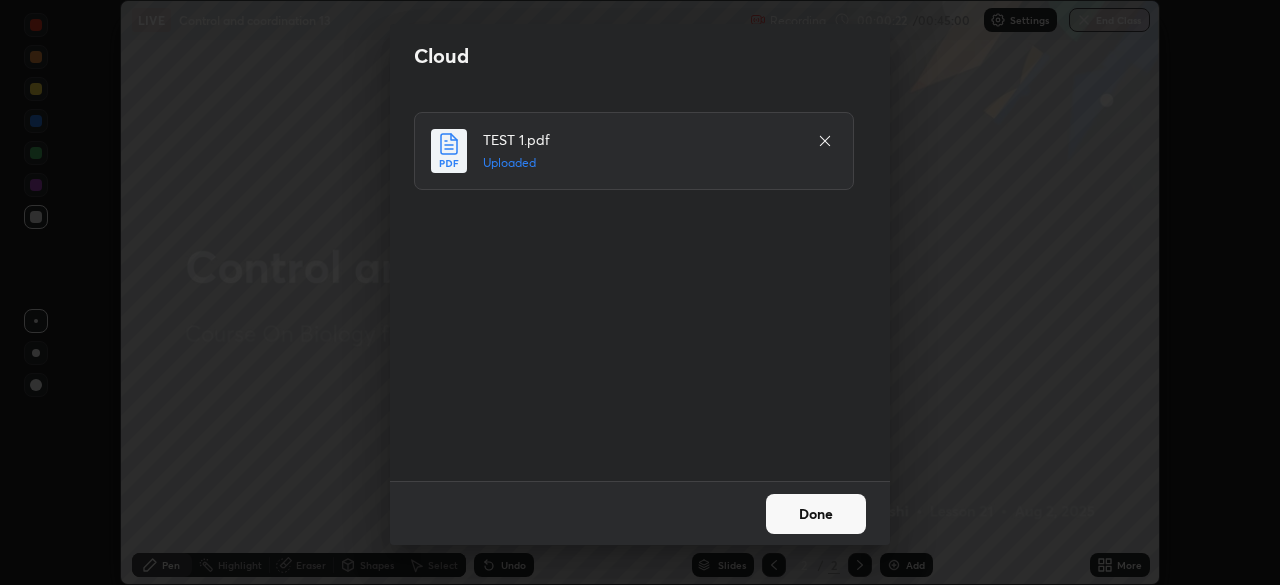 click on "Done" at bounding box center (816, 514) 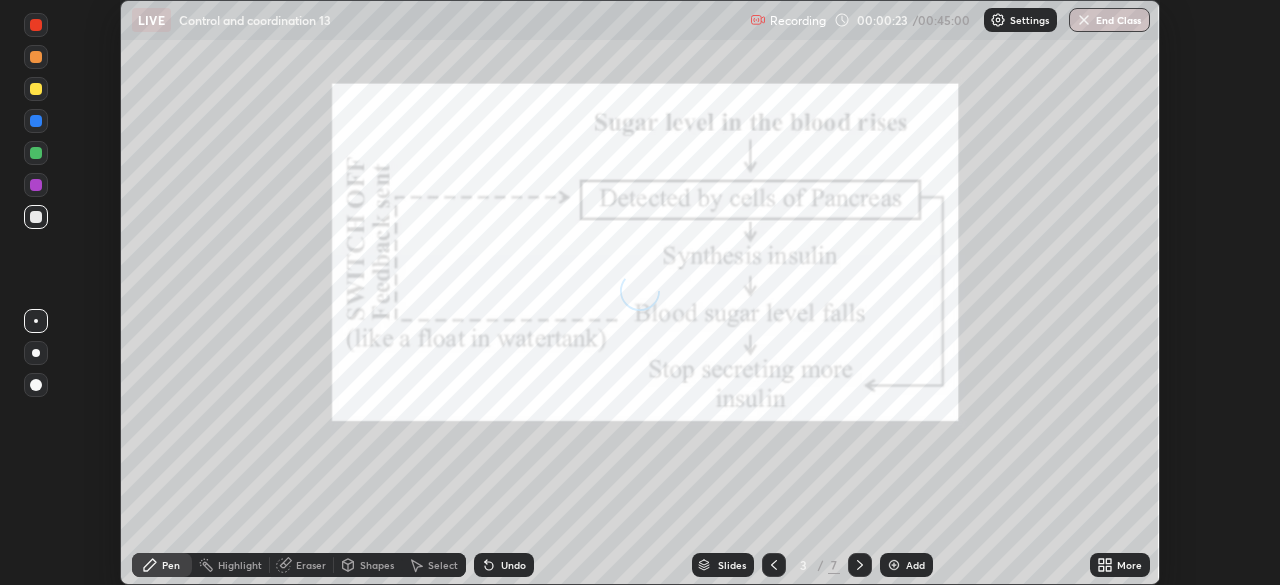 click 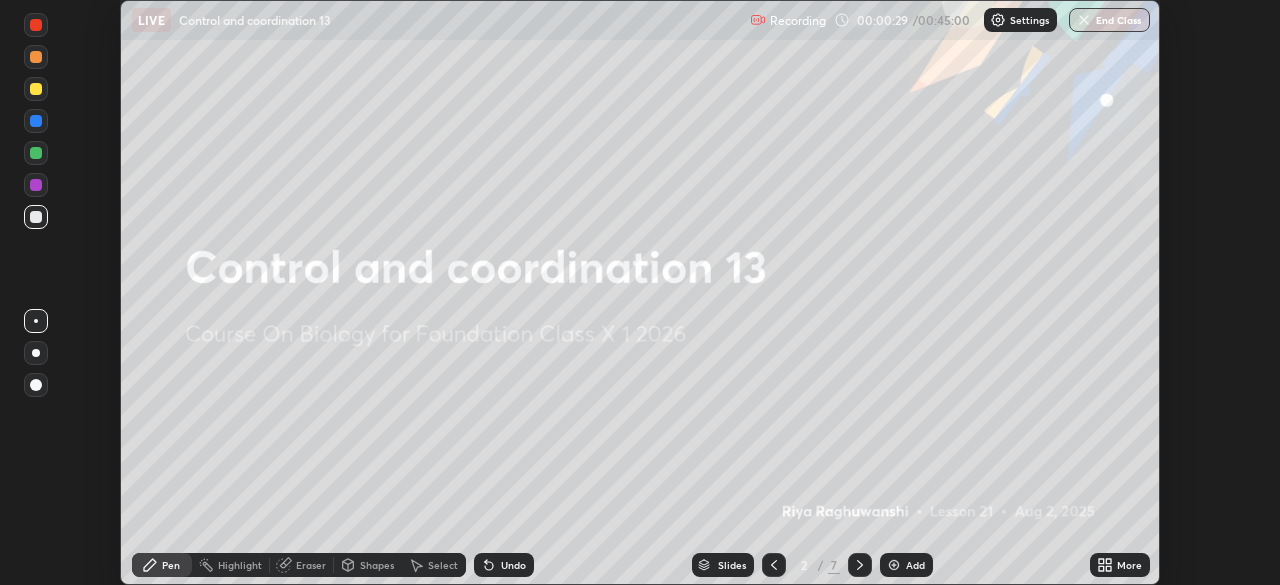 click 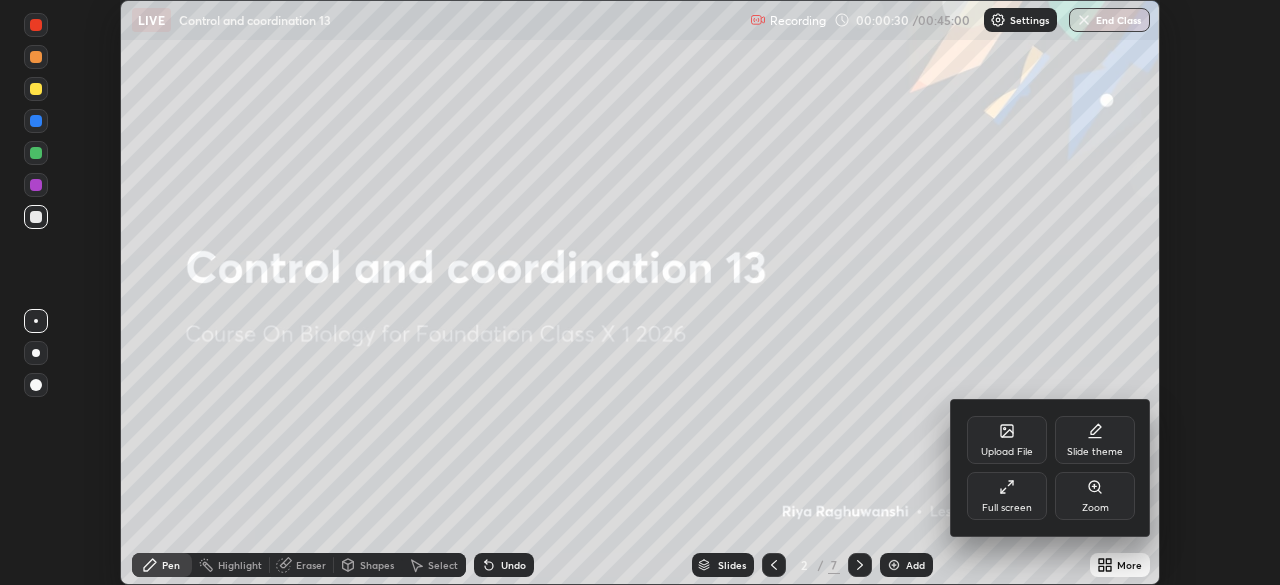 click on "Full screen" at bounding box center [1007, 496] 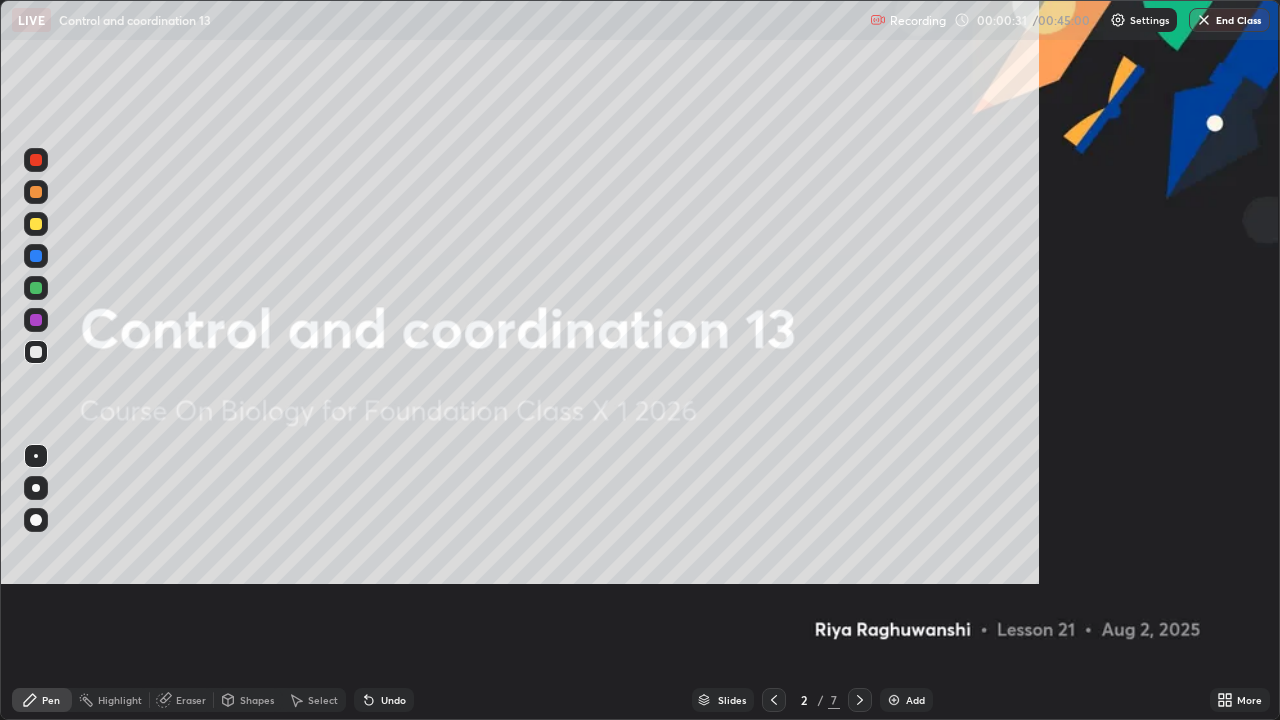 click on "Upload File Slide theme Full screen Zoom" at bounding box center (1076, 633) 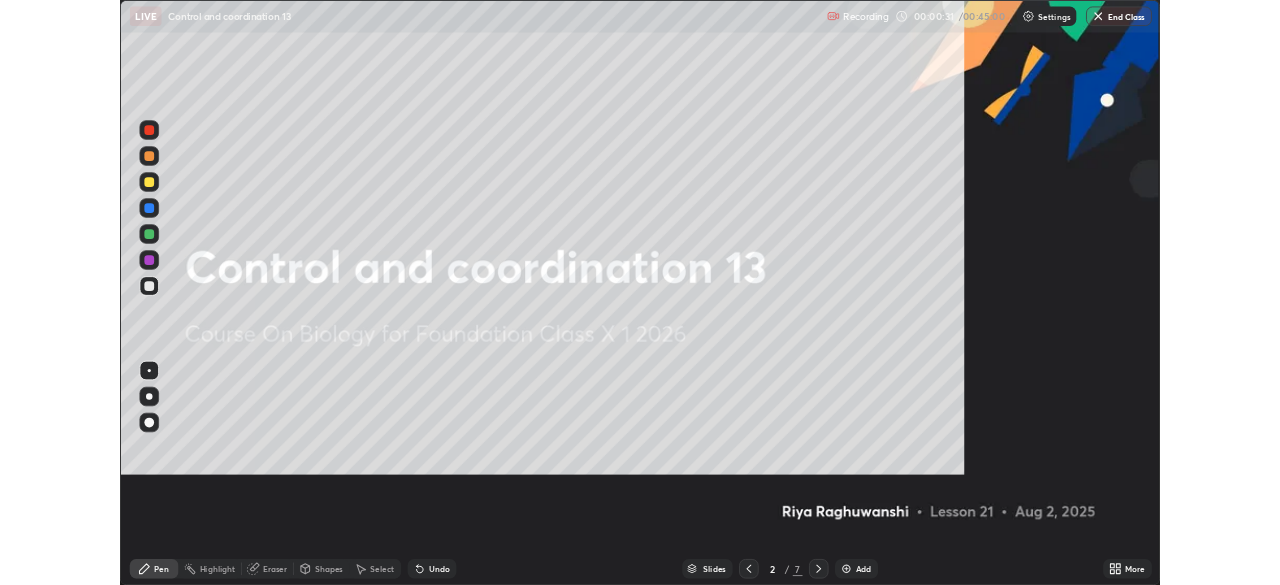 scroll, scrollTop: 720, scrollLeft: 1280, axis: both 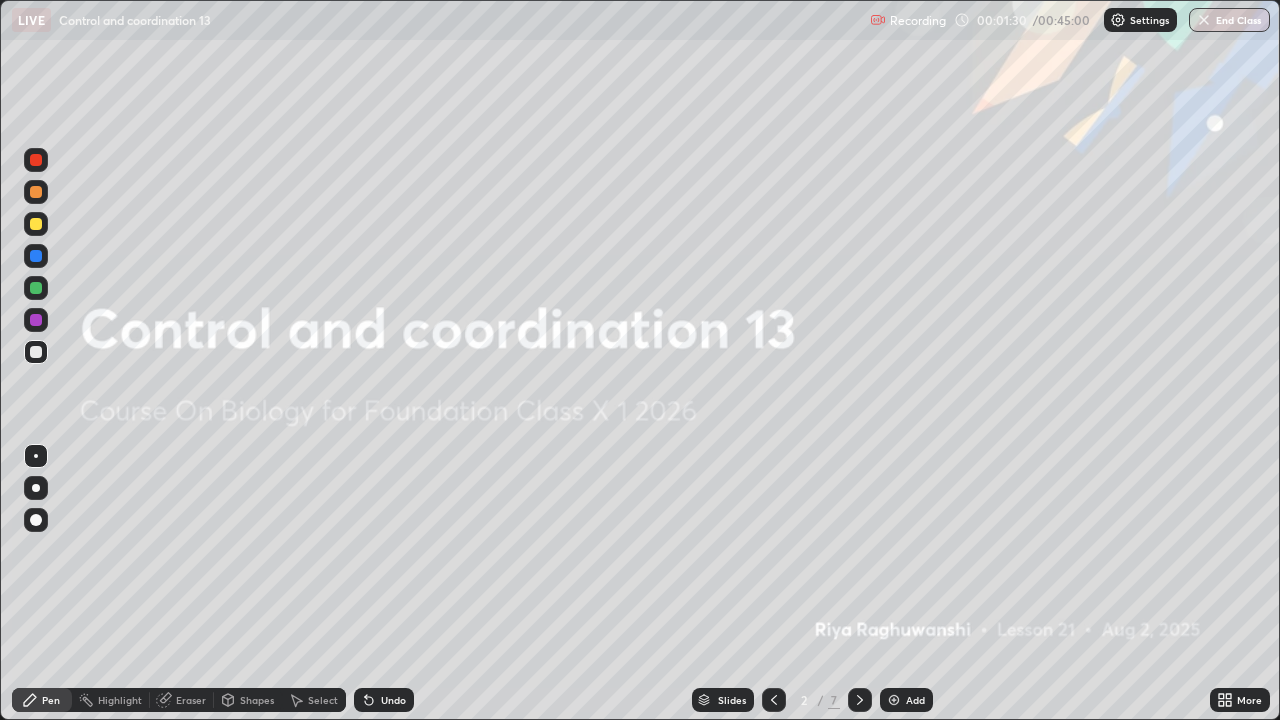 click 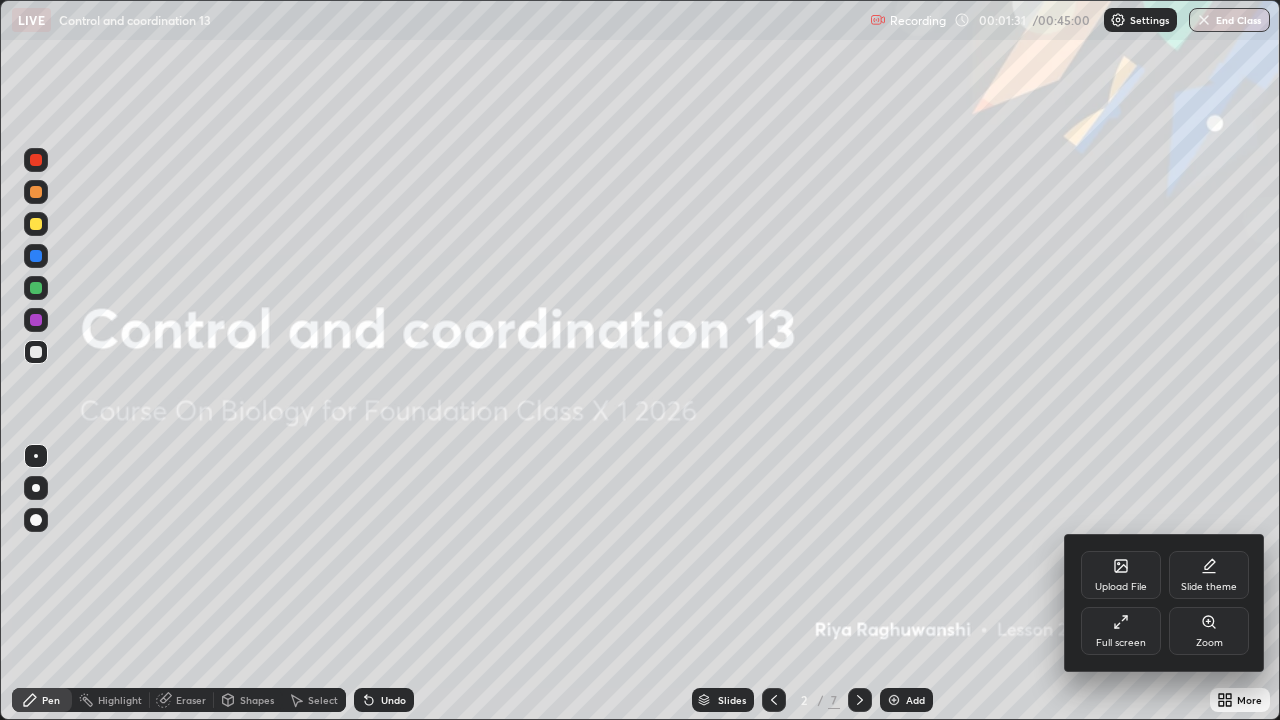 click on "Full screen" at bounding box center [1121, 631] 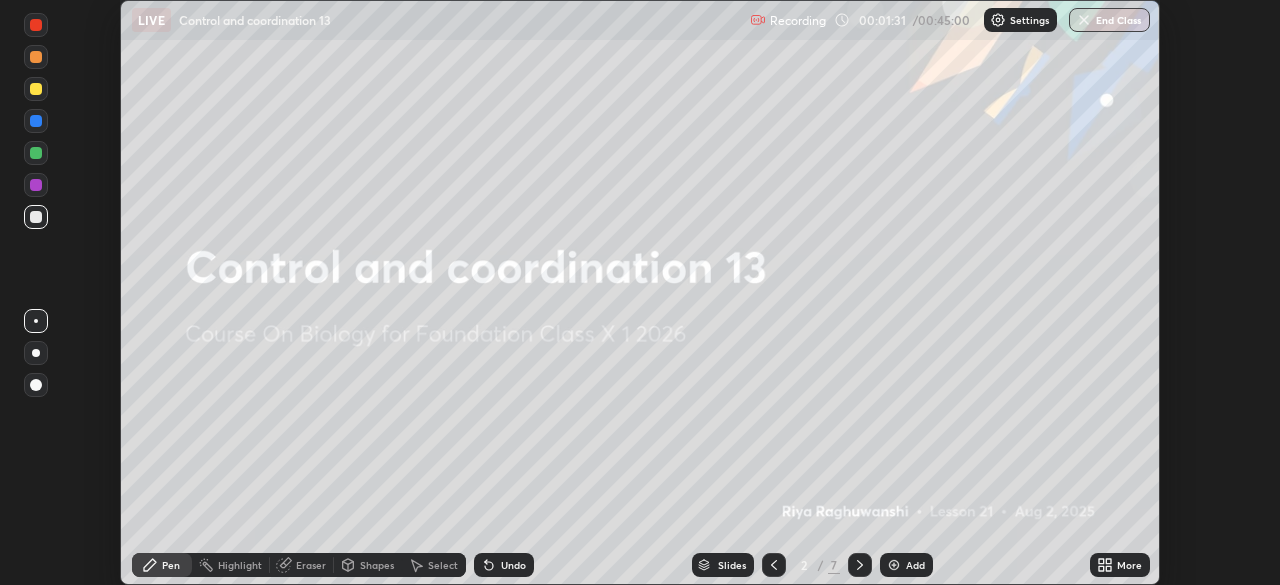 scroll, scrollTop: 585, scrollLeft: 1280, axis: both 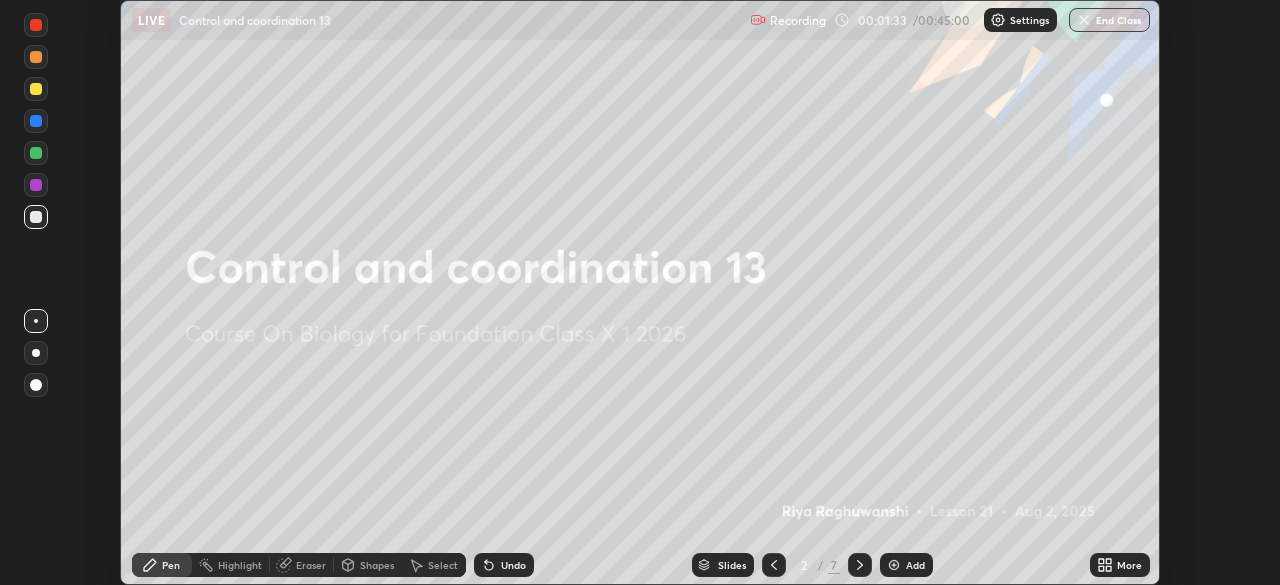 click 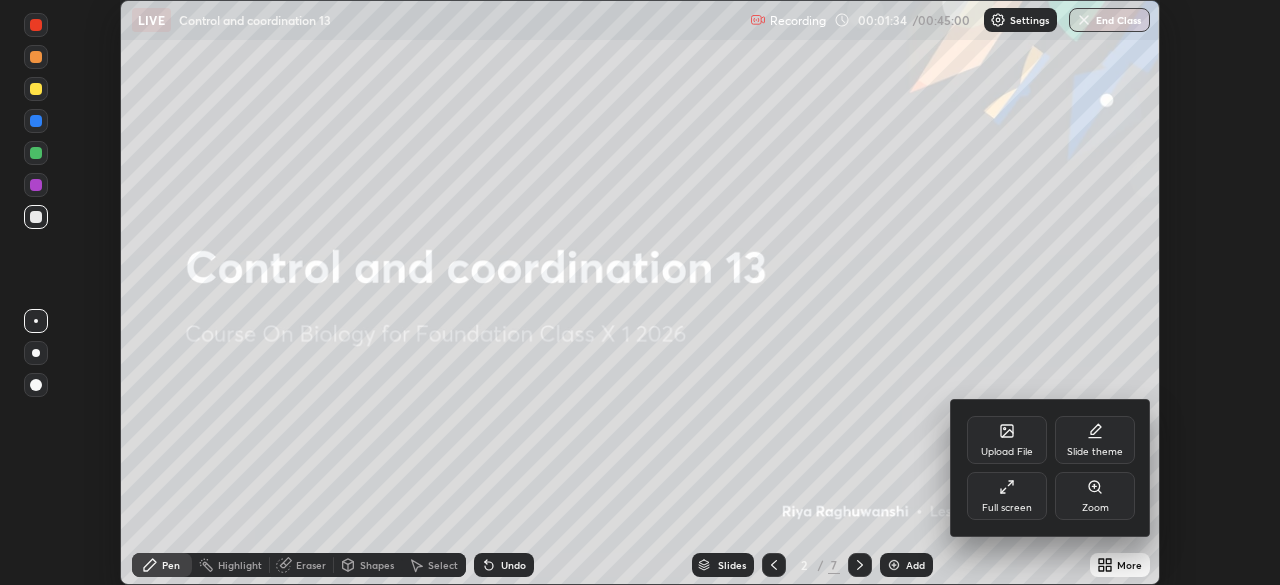click on "Full screen" at bounding box center (1007, 508) 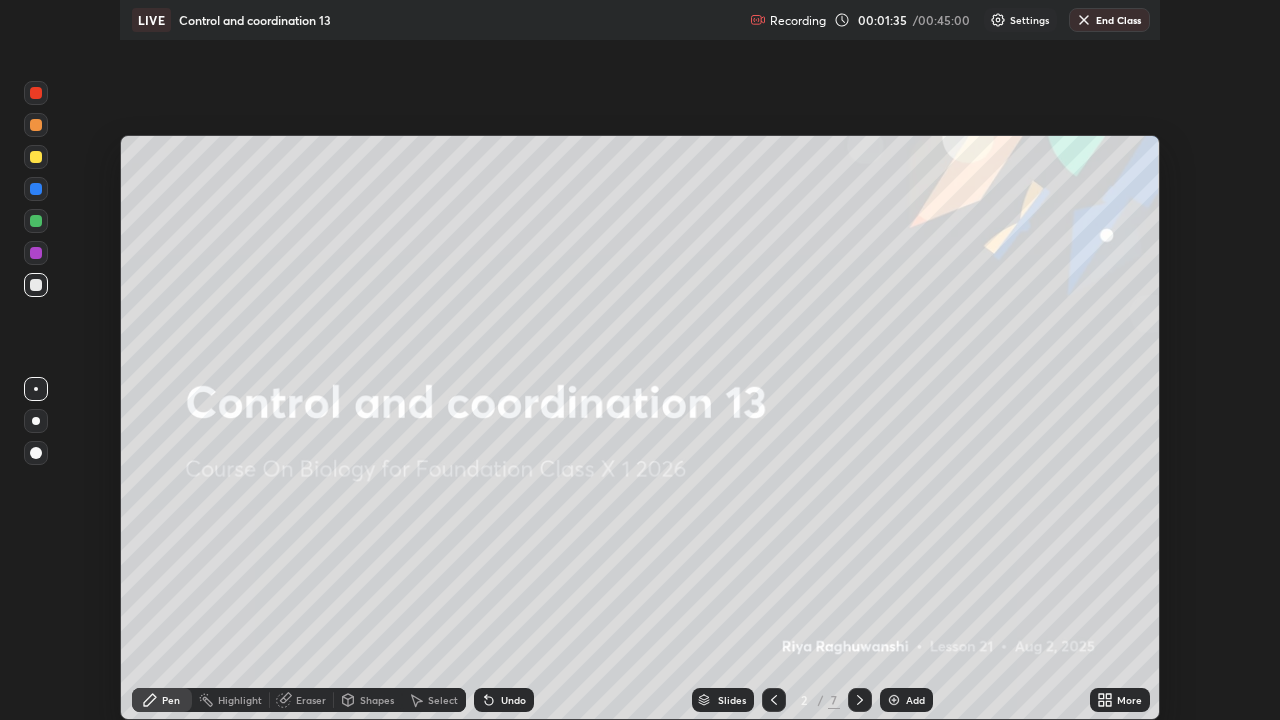 scroll, scrollTop: 99280, scrollLeft: 98720, axis: both 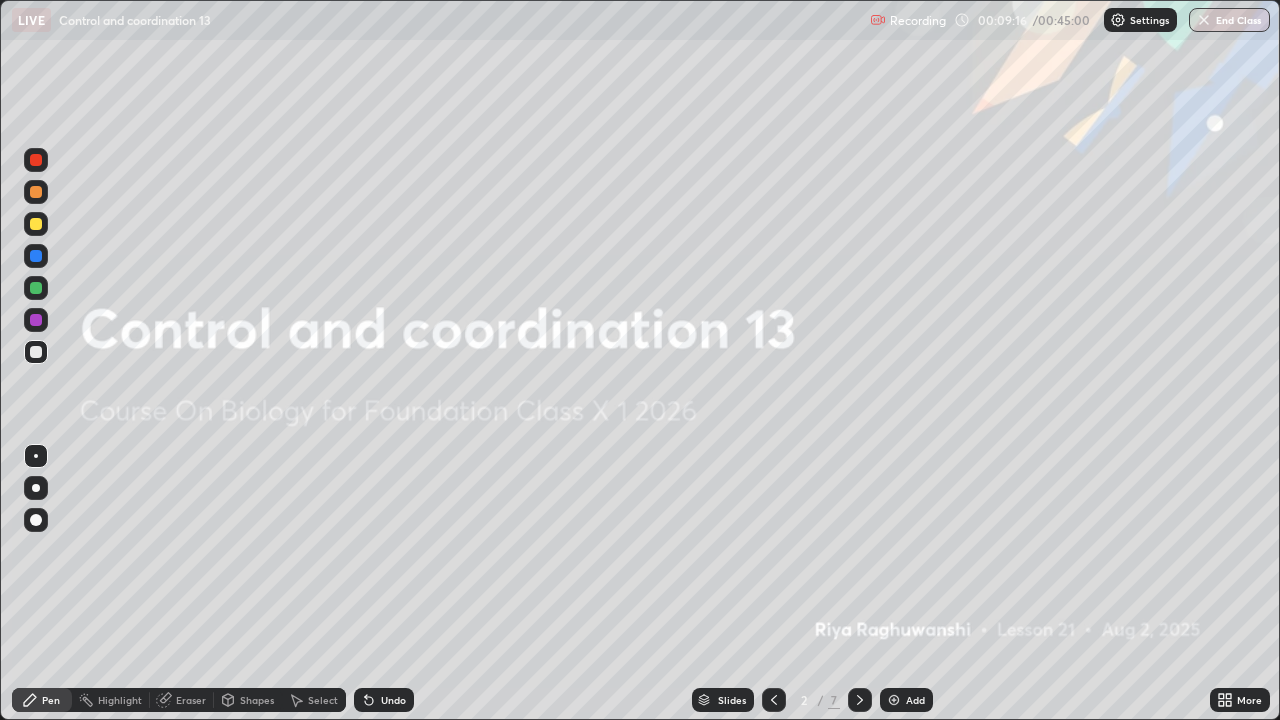 click 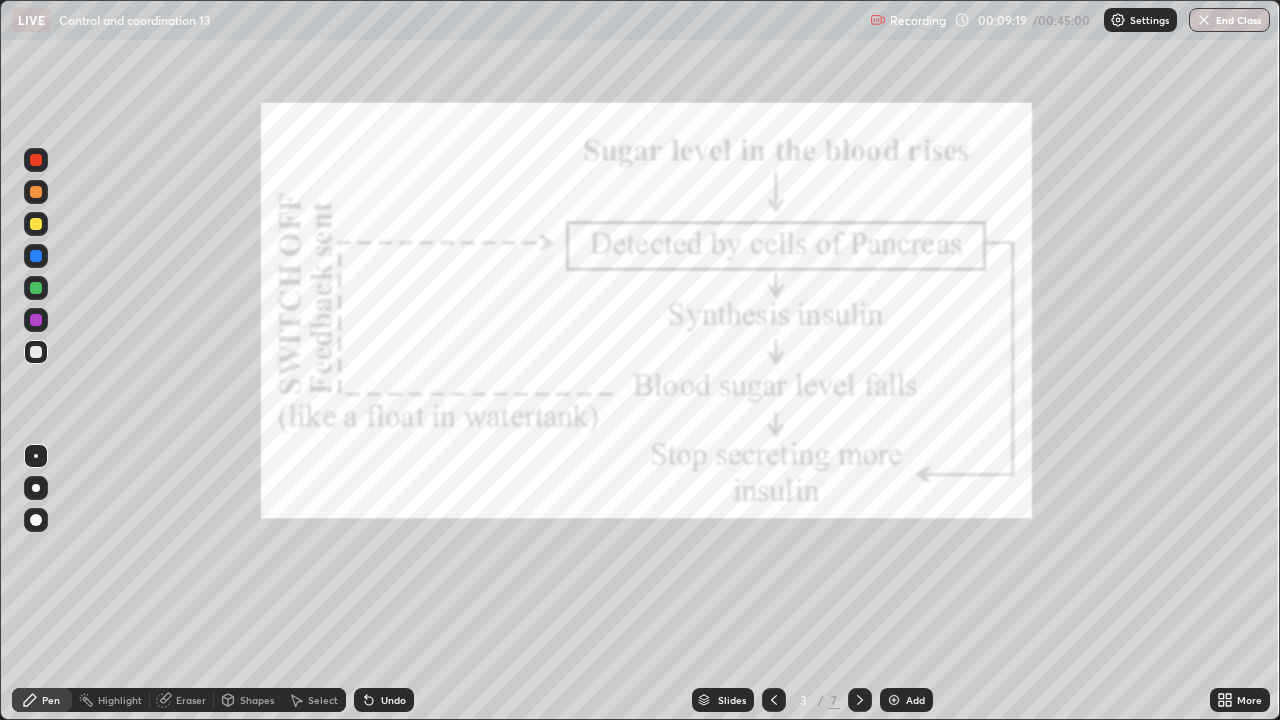 click 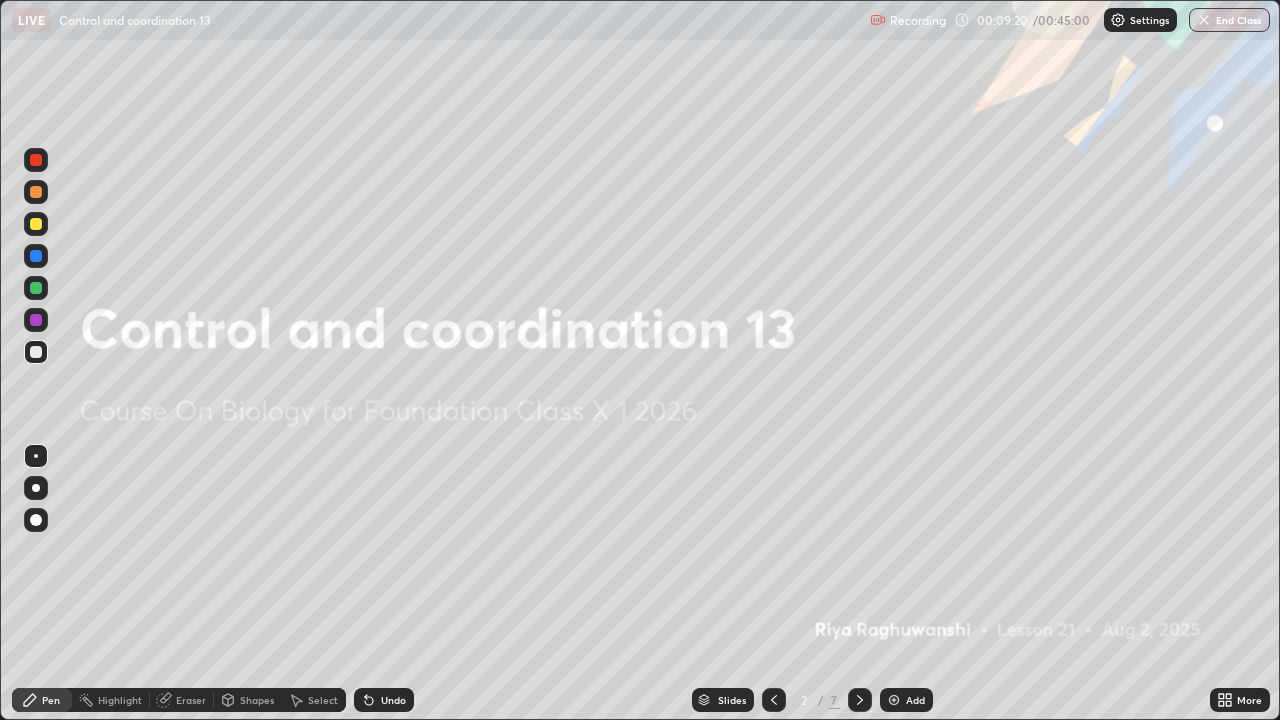 click at bounding box center (894, 700) 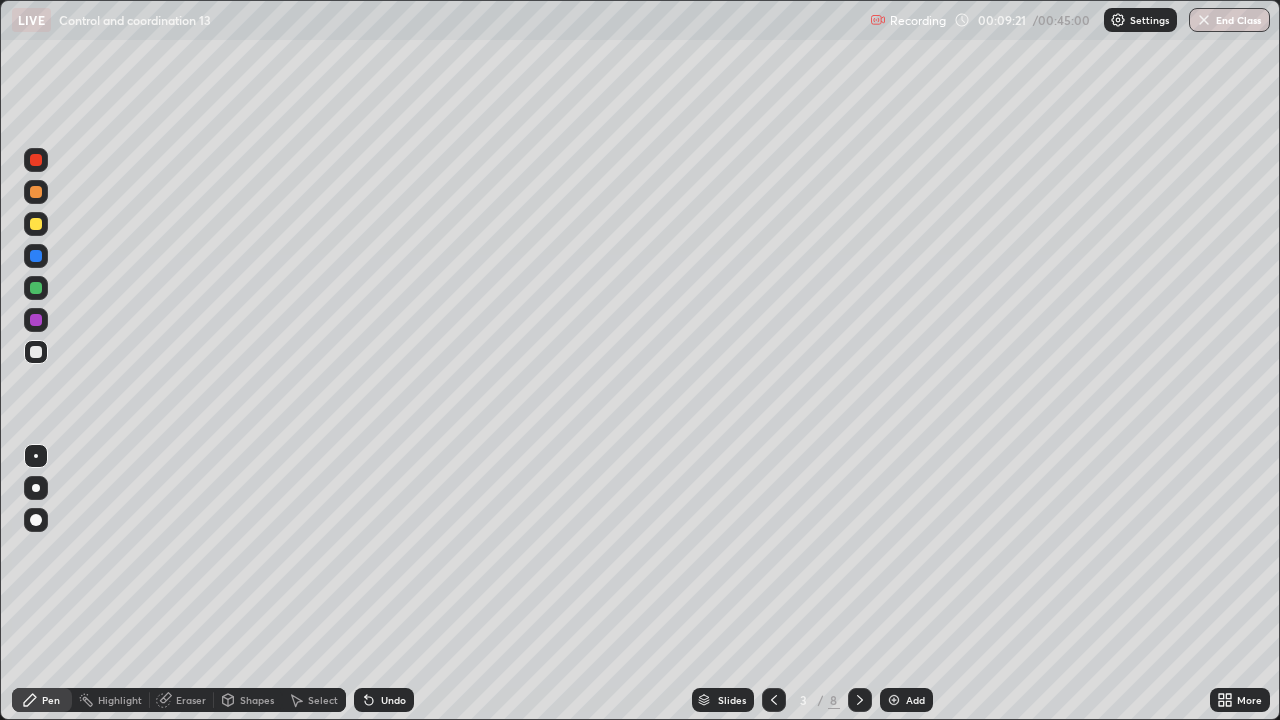 click at bounding box center [36, 224] 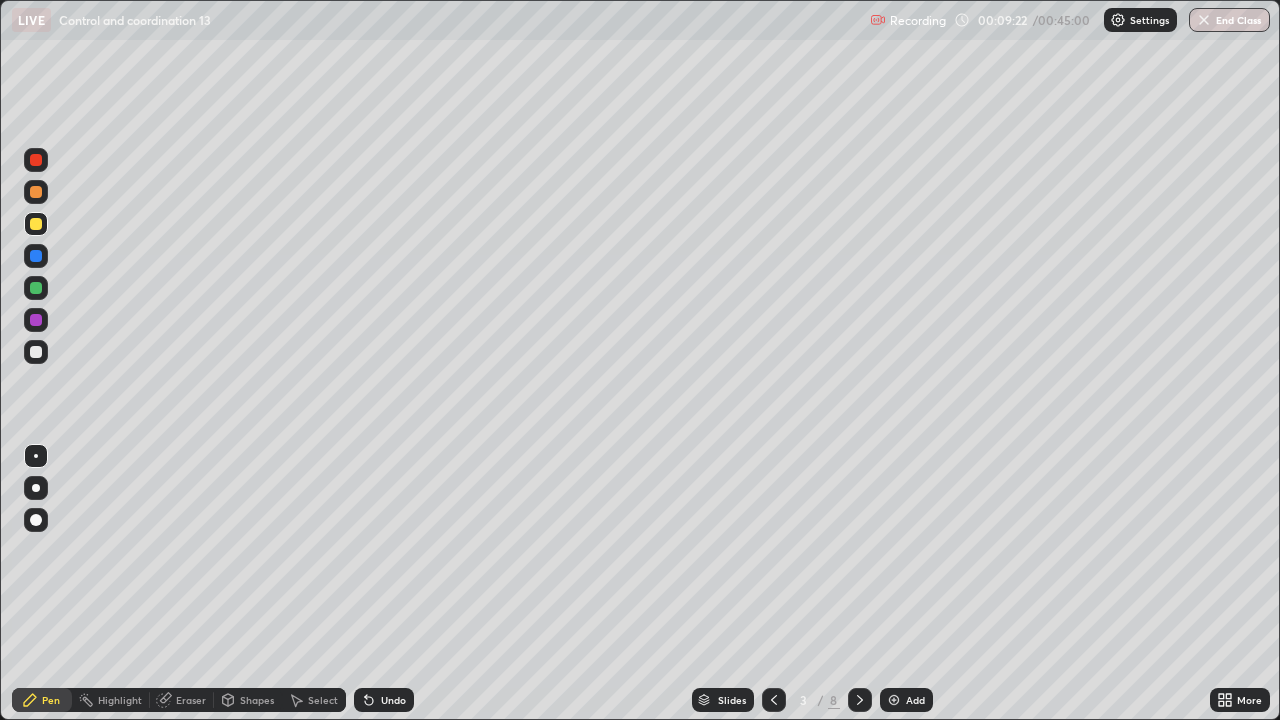 click at bounding box center (36, 488) 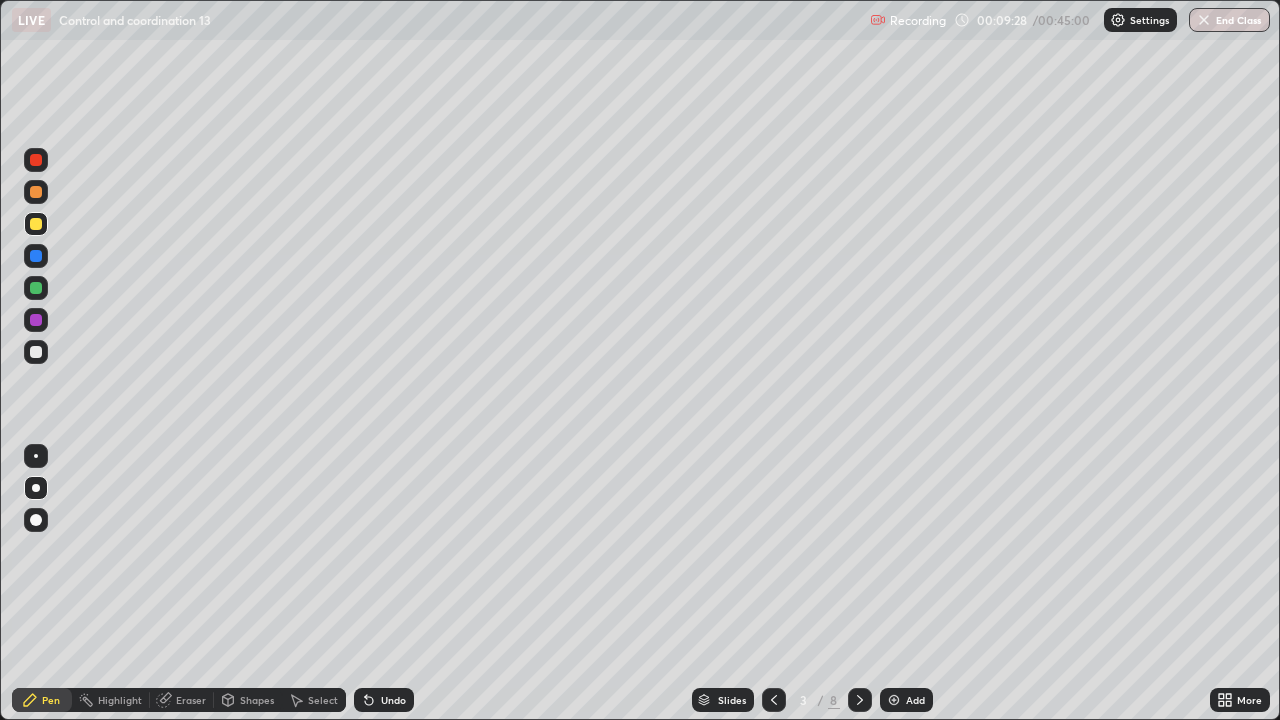click at bounding box center (36, 288) 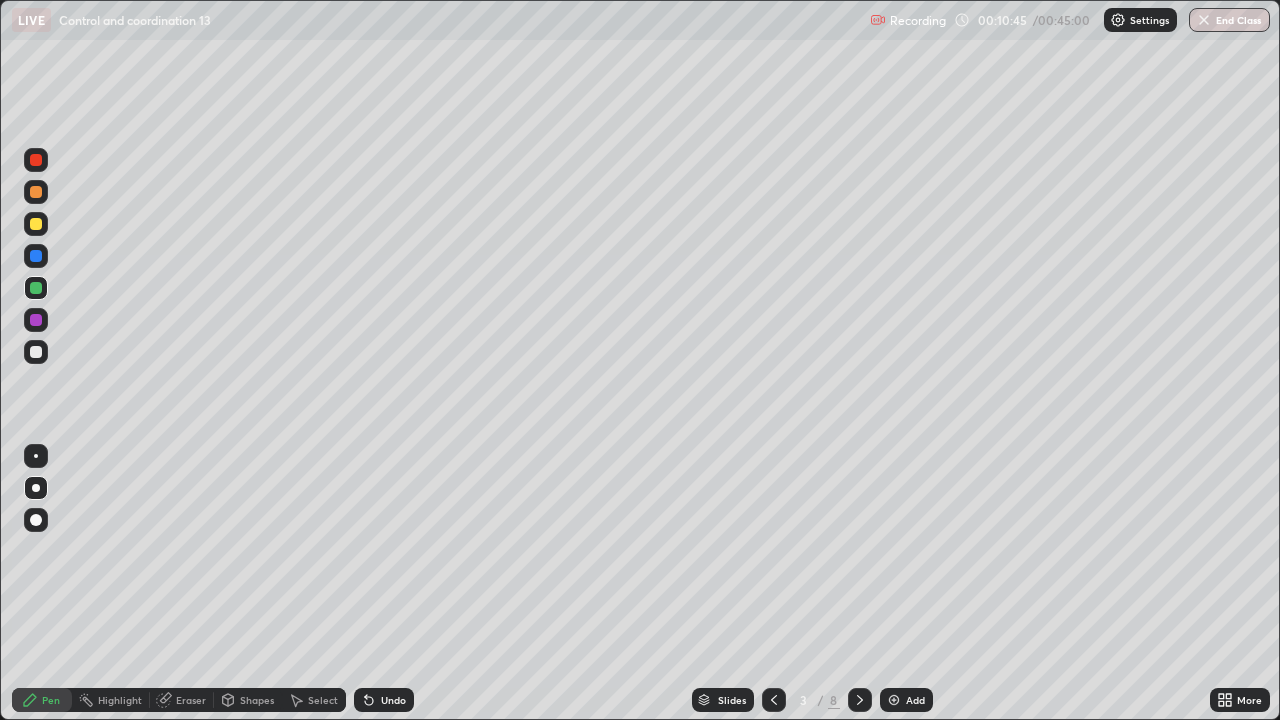 click 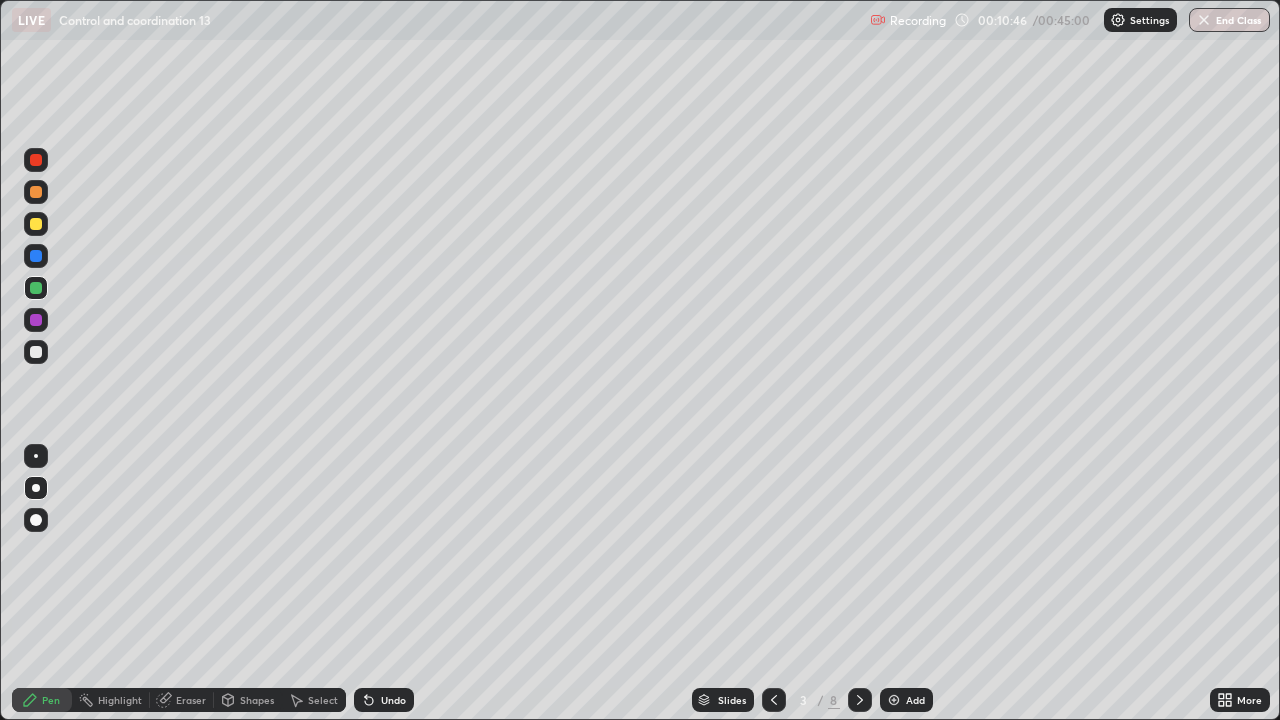 click on "Undo" at bounding box center (384, 700) 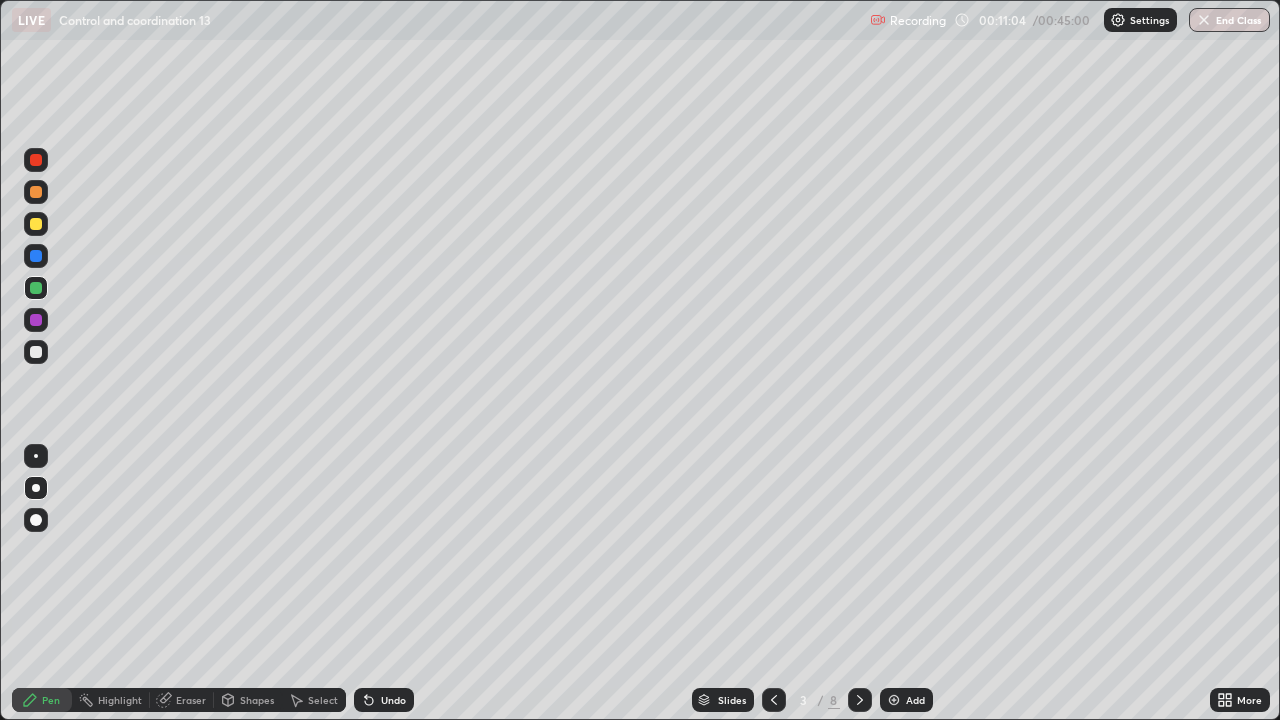 click at bounding box center (36, 256) 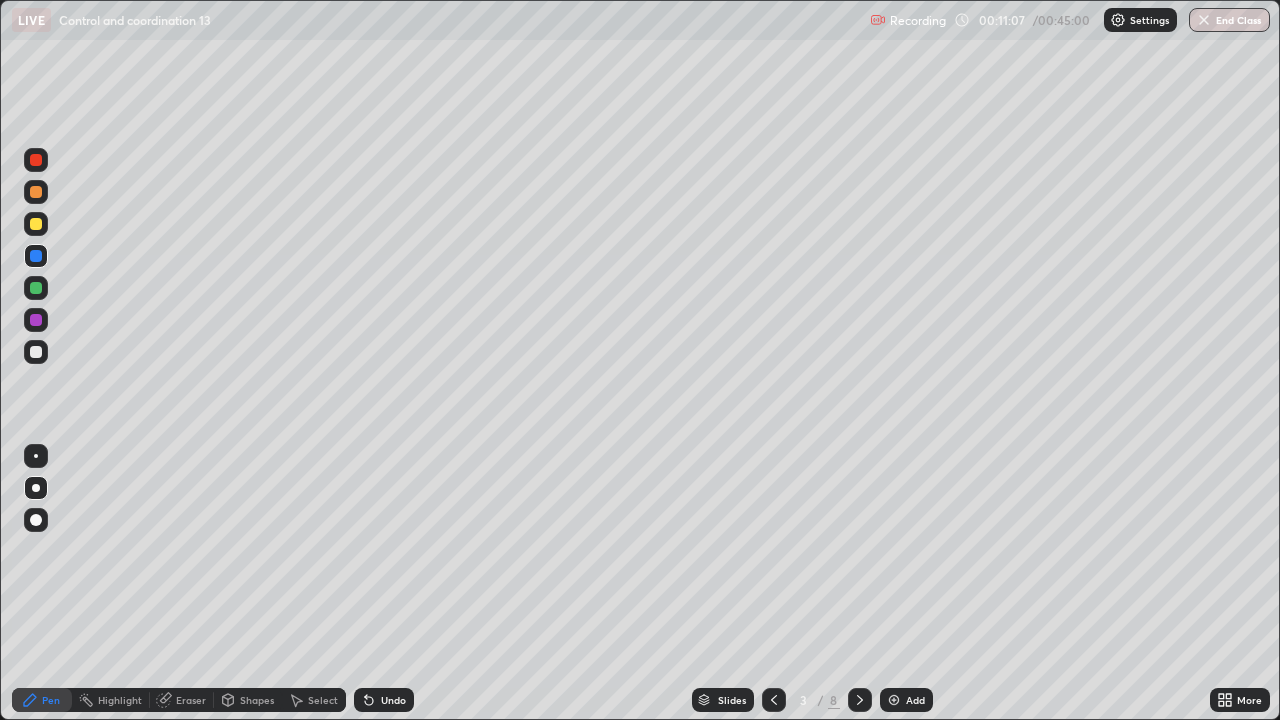 click 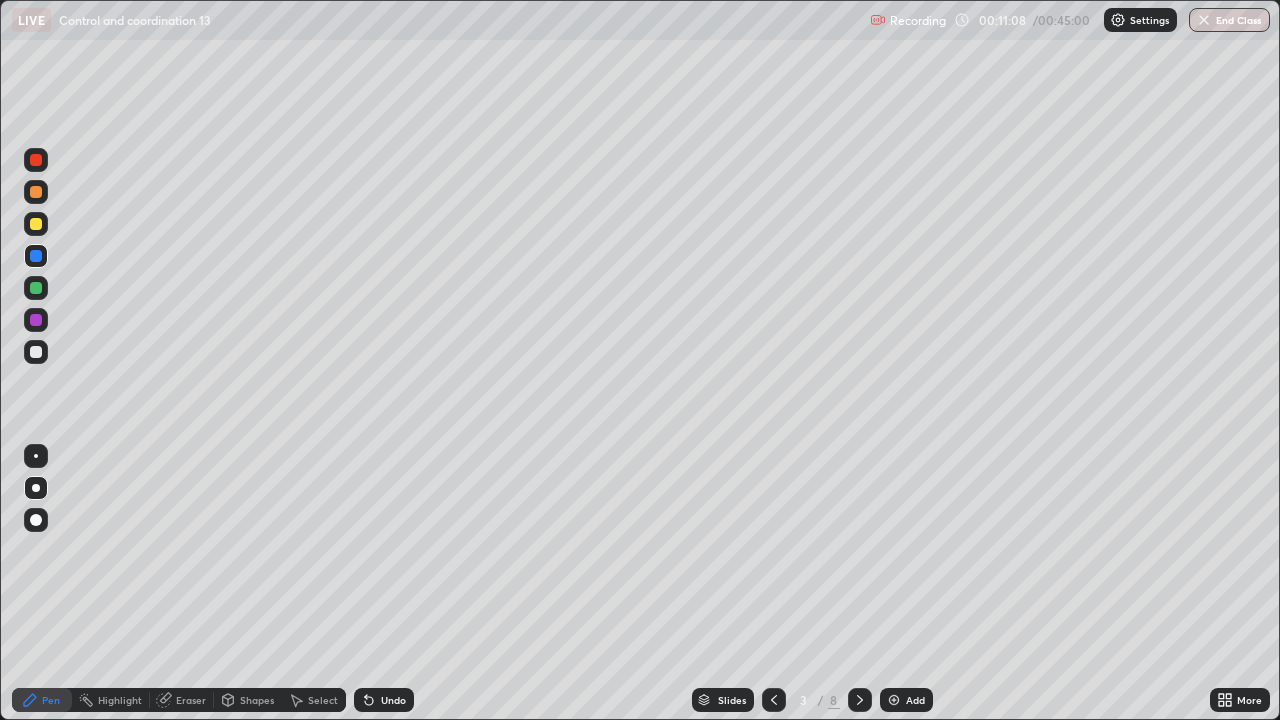 click 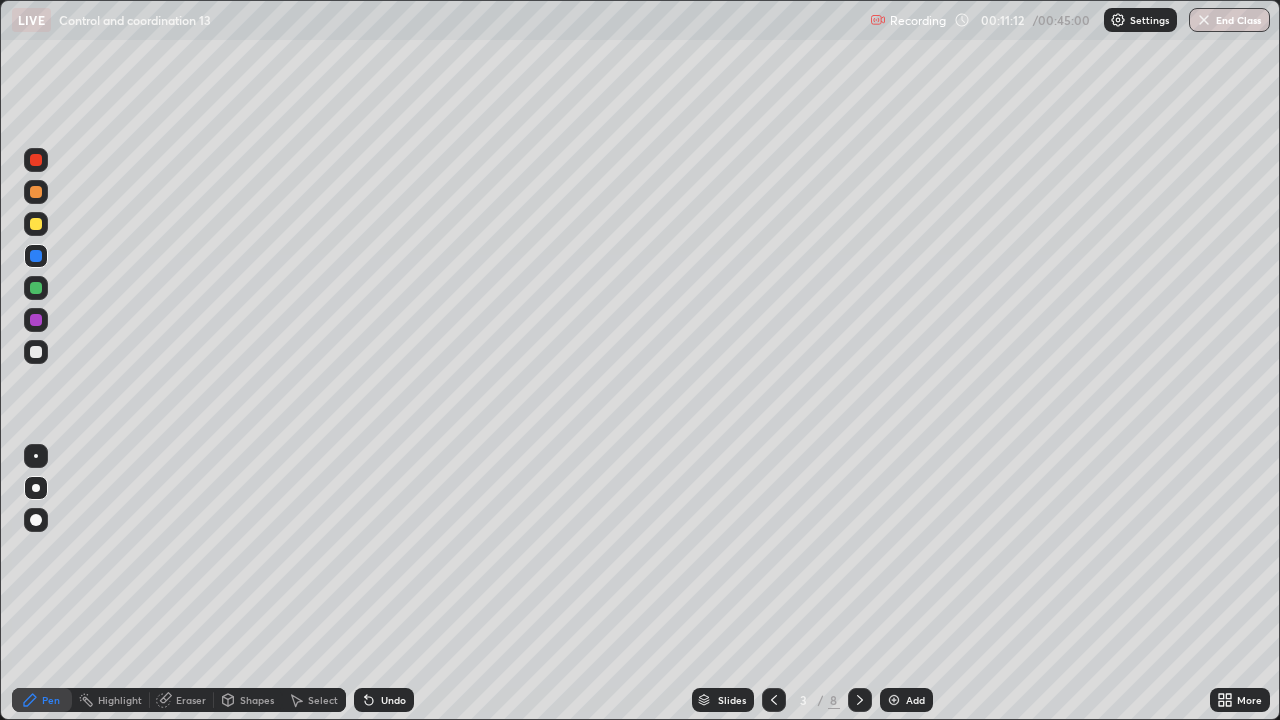 click on "Pen" at bounding box center [51, 700] 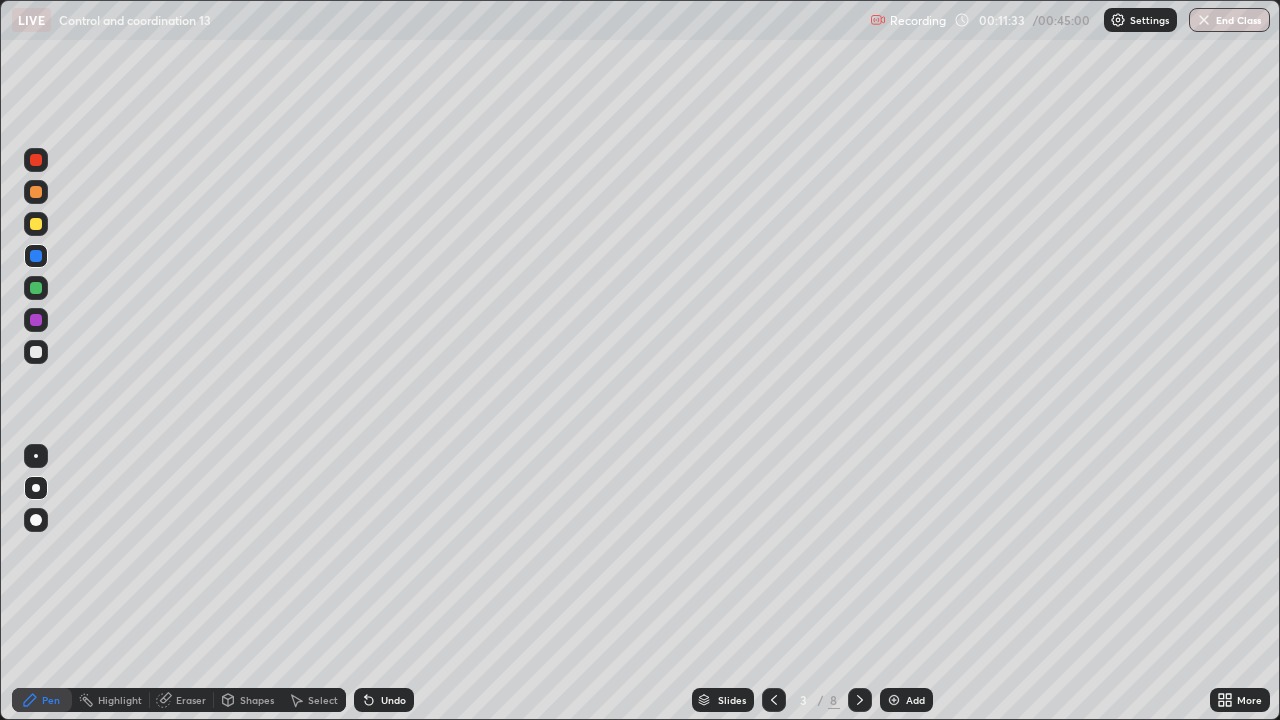 click at bounding box center (36, 288) 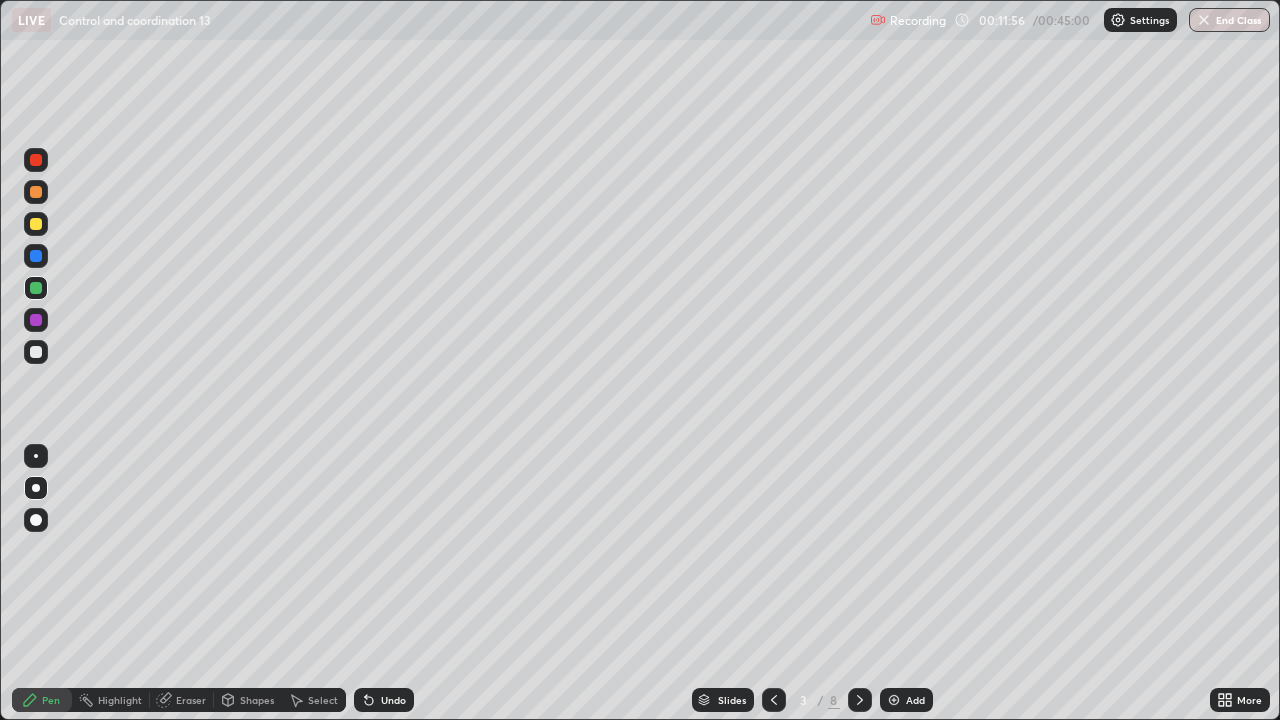 click at bounding box center (36, 320) 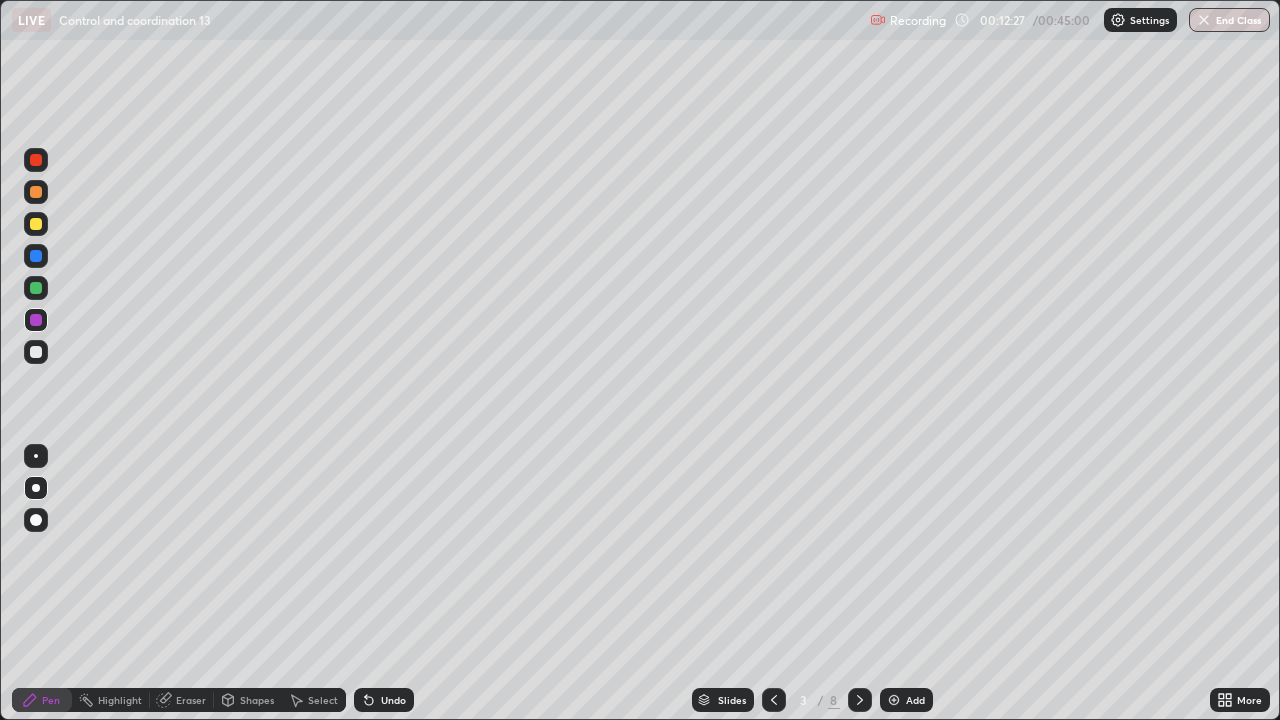 click at bounding box center [36, 352] 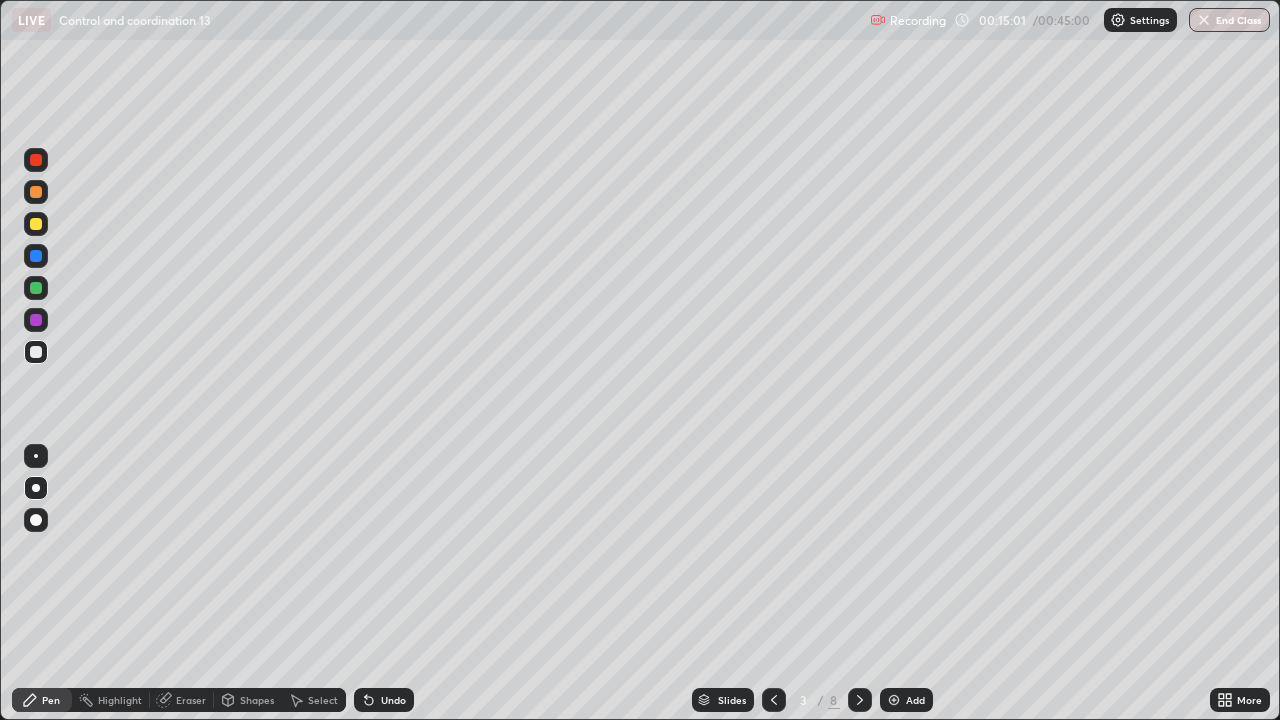 click on "Pen Highlight Eraser Shapes Select Undo Slides 3 / 8 Add More" at bounding box center (640, 700) 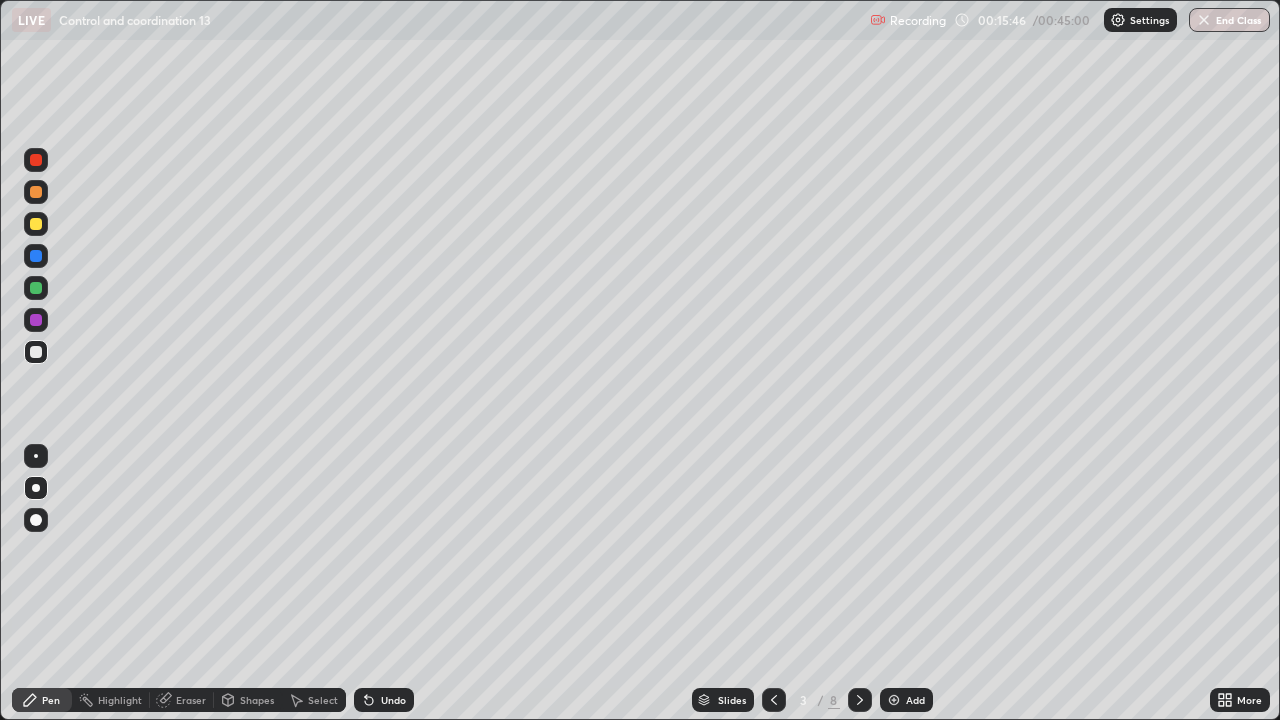 click at bounding box center [36, 192] 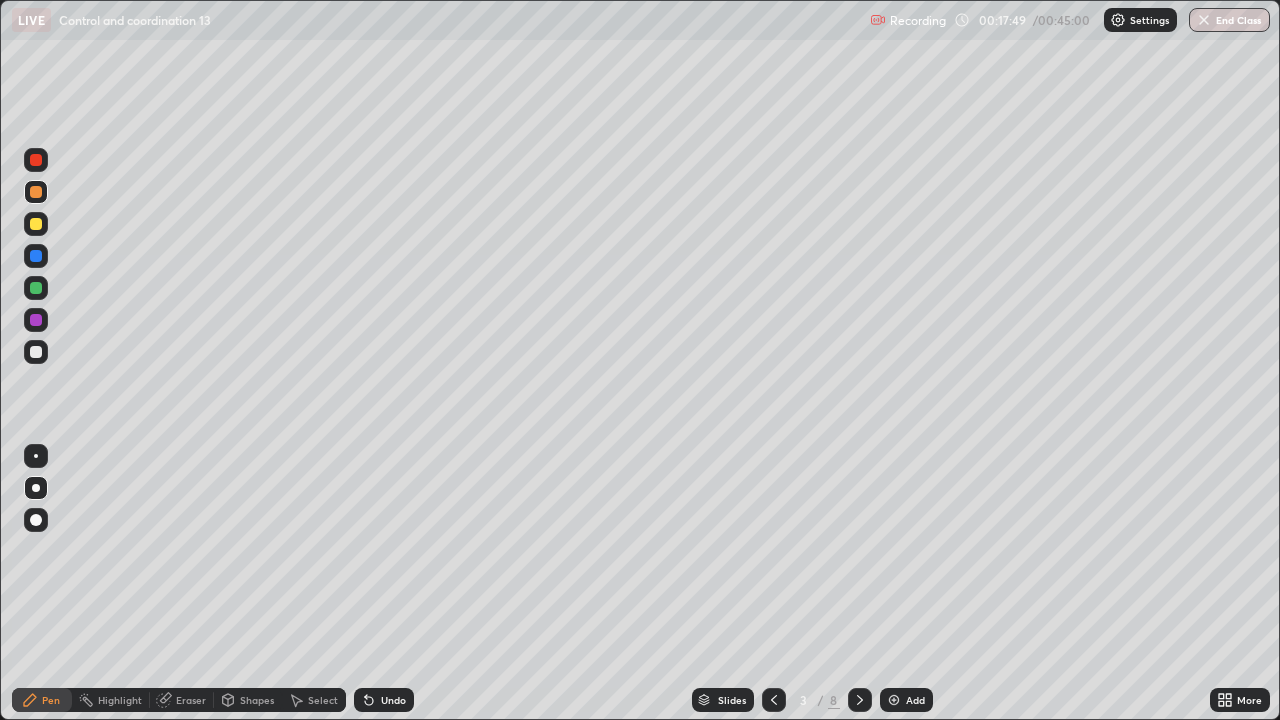 click 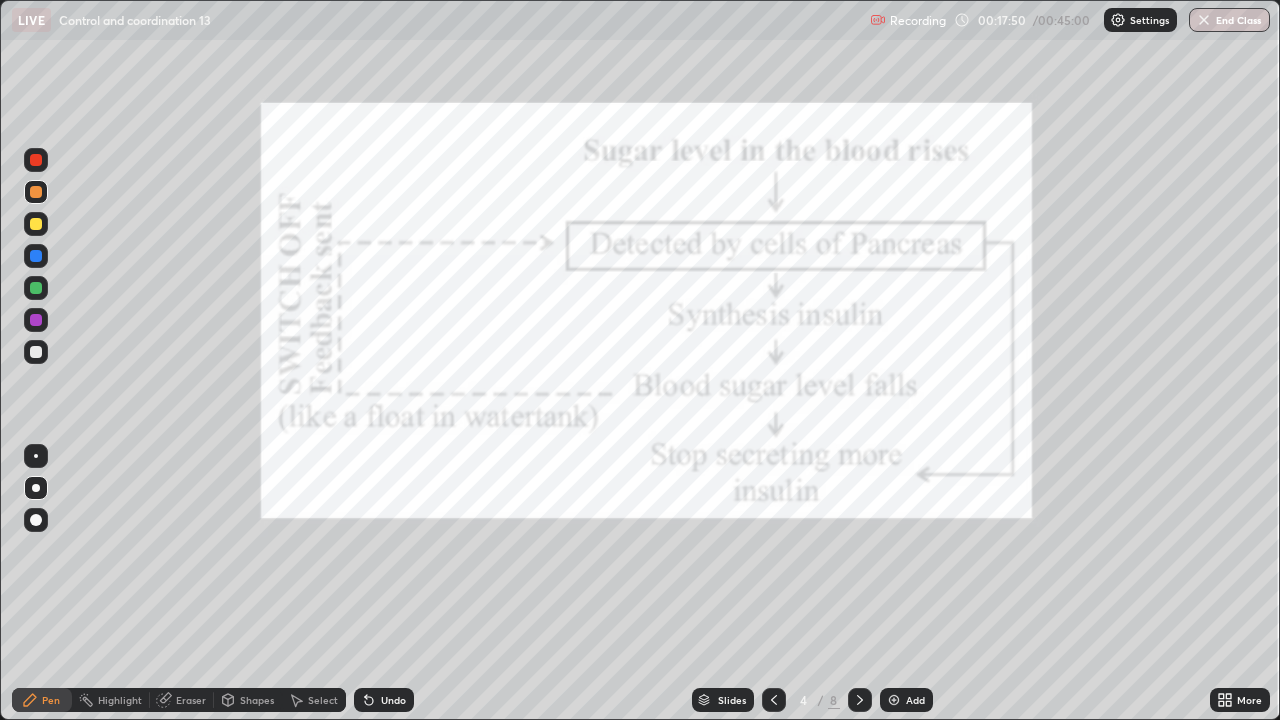 click 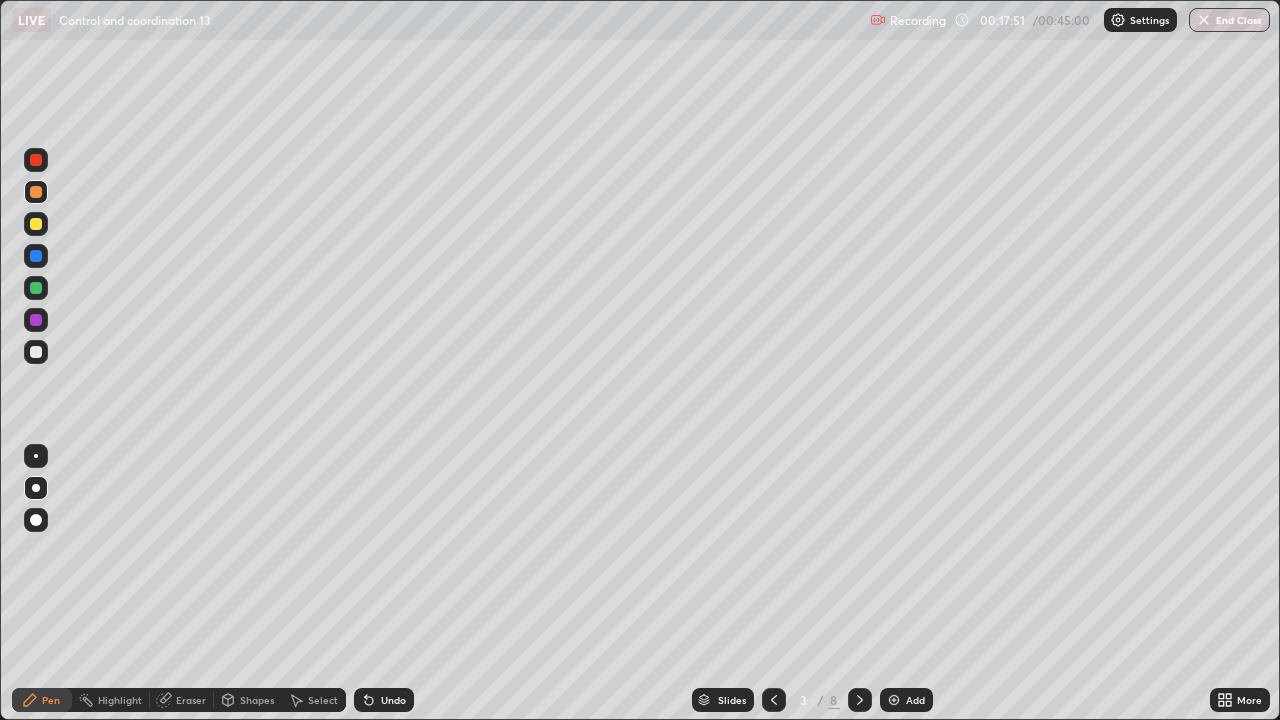 click at bounding box center (894, 700) 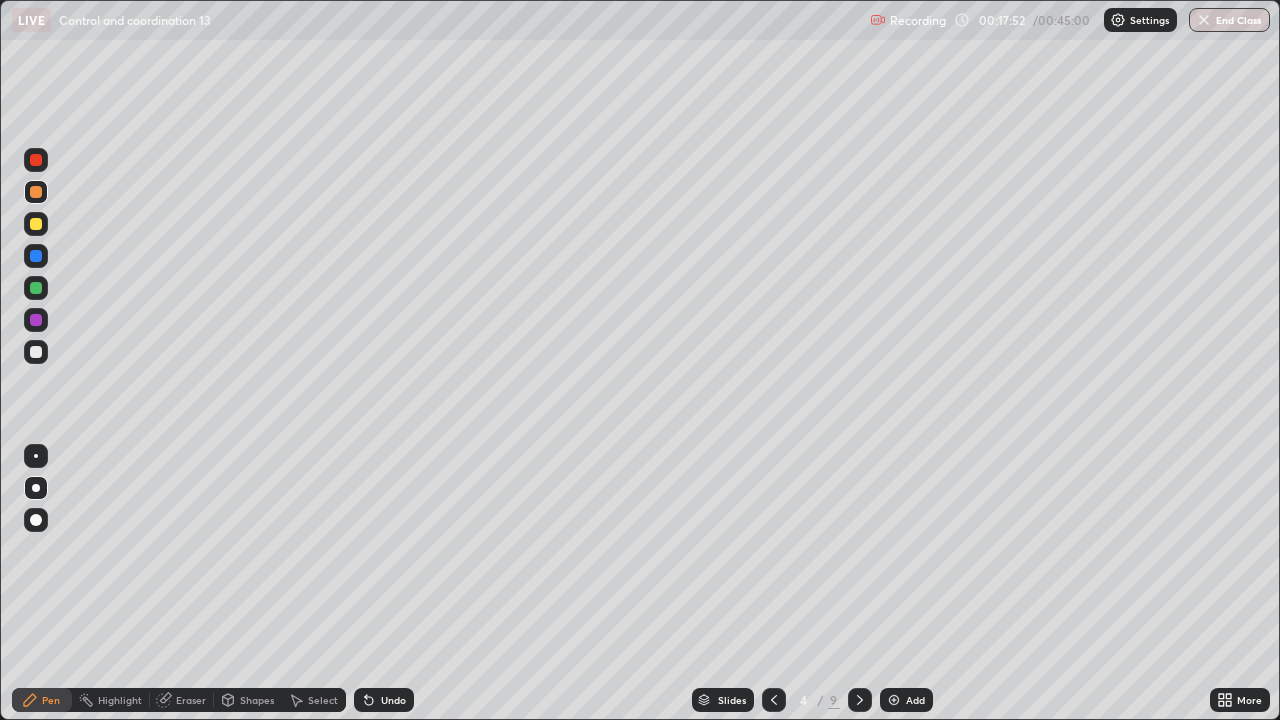 click at bounding box center (36, 224) 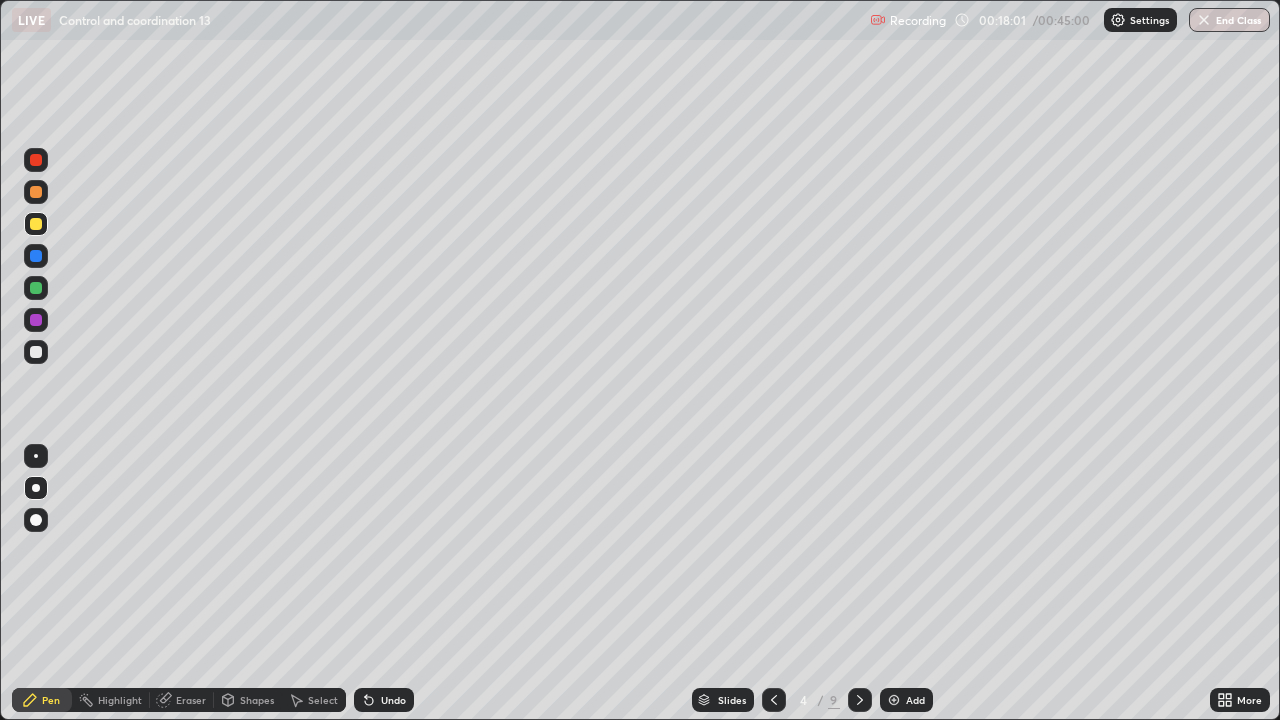 click at bounding box center (36, 288) 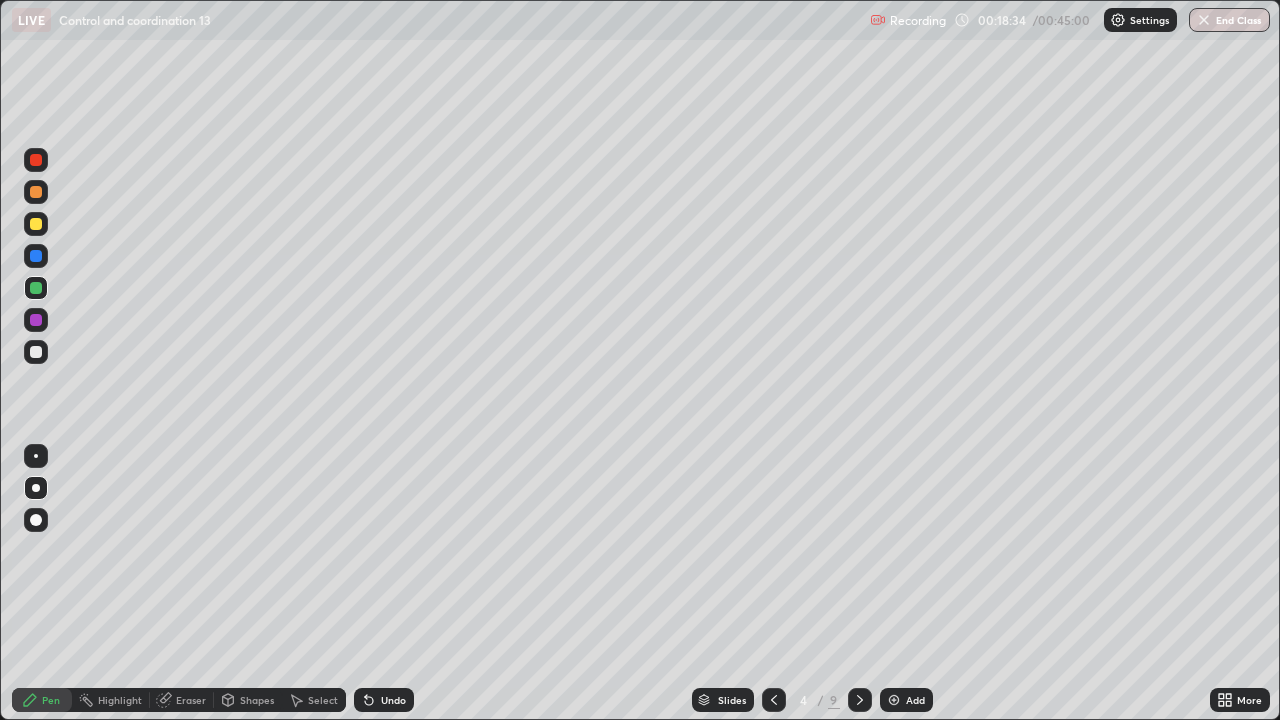 click at bounding box center (36, 320) 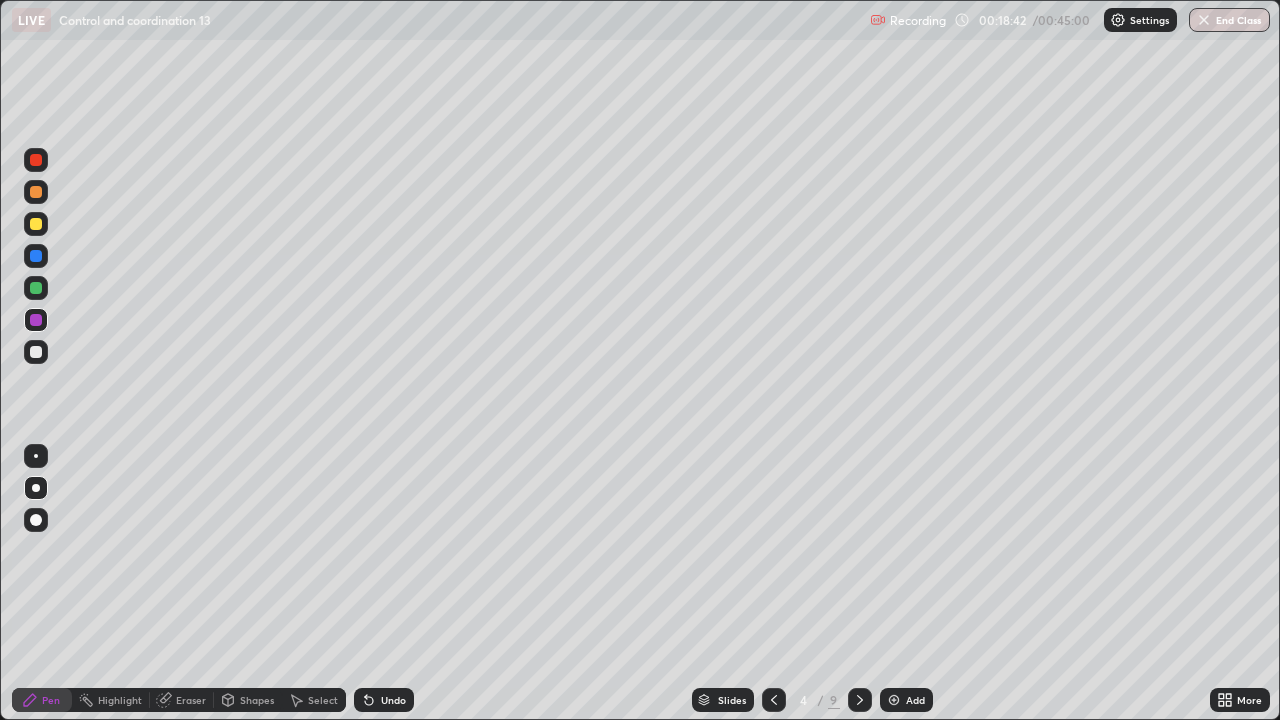 click at bounding box center [36, 352] 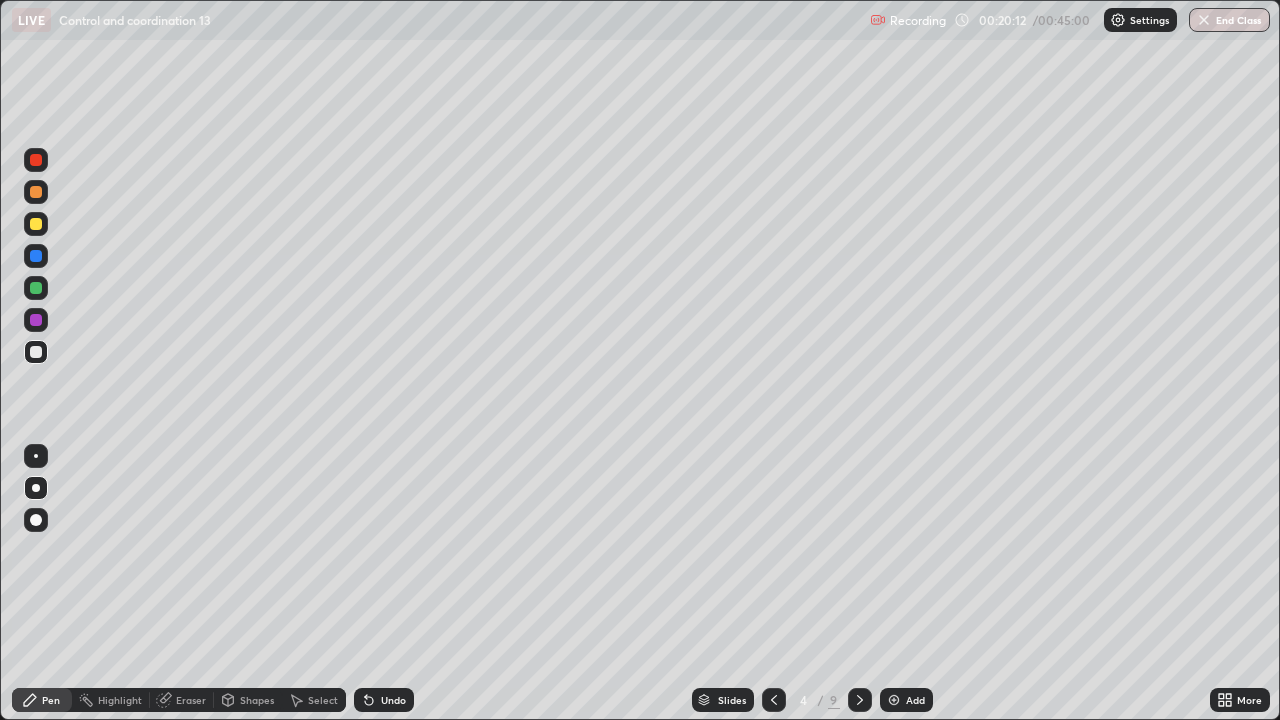 click 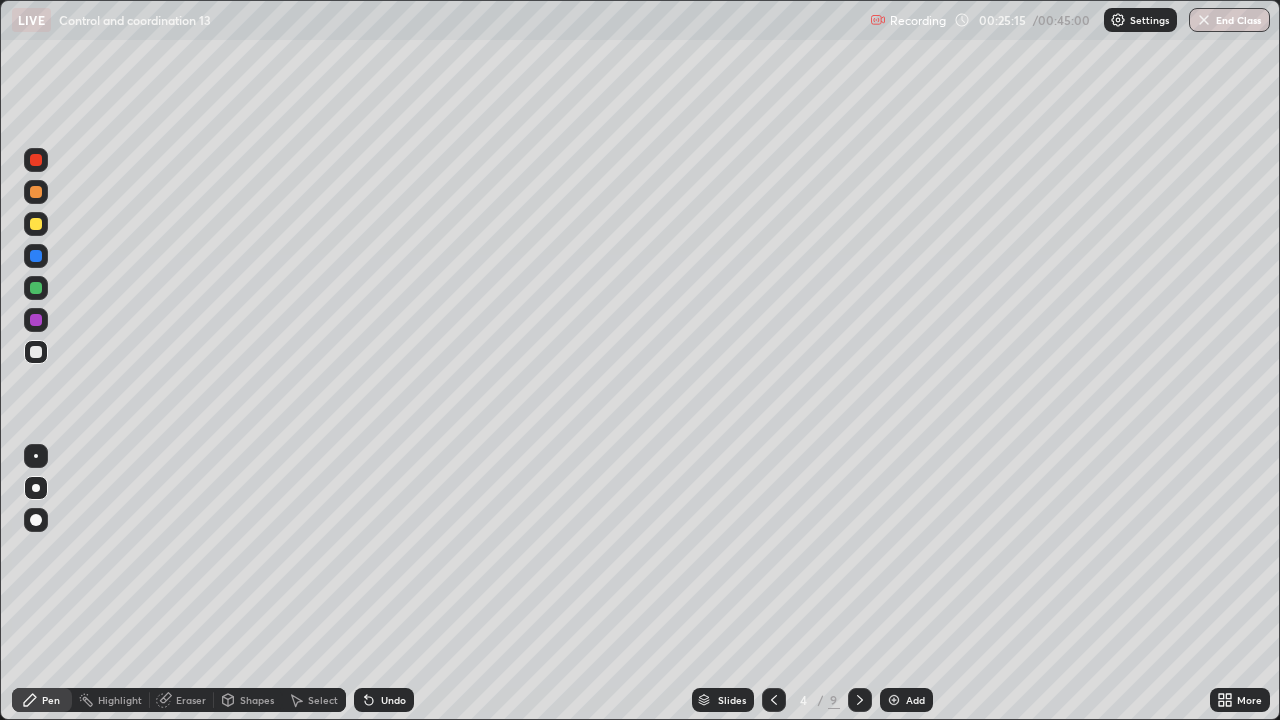 click on "Add" at bounding box center (906, 700) 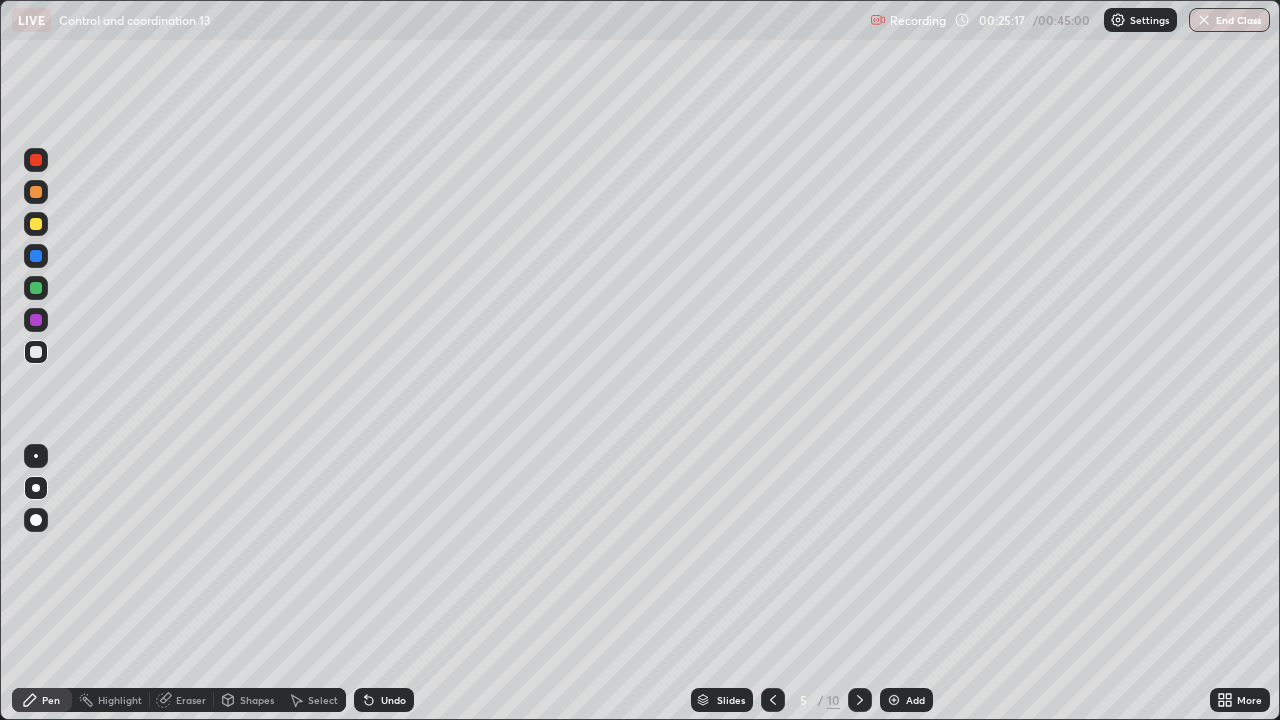 click at bounding box center [36, 224] 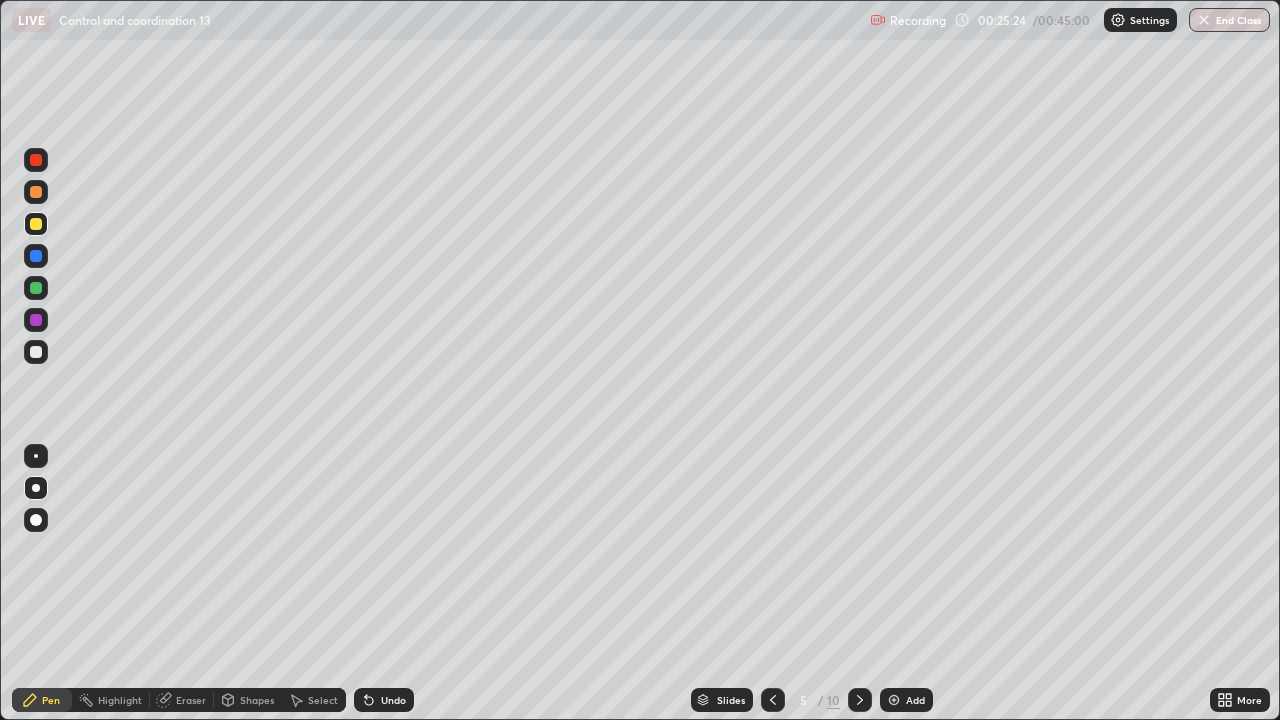 click at bounding box center [36, 352] 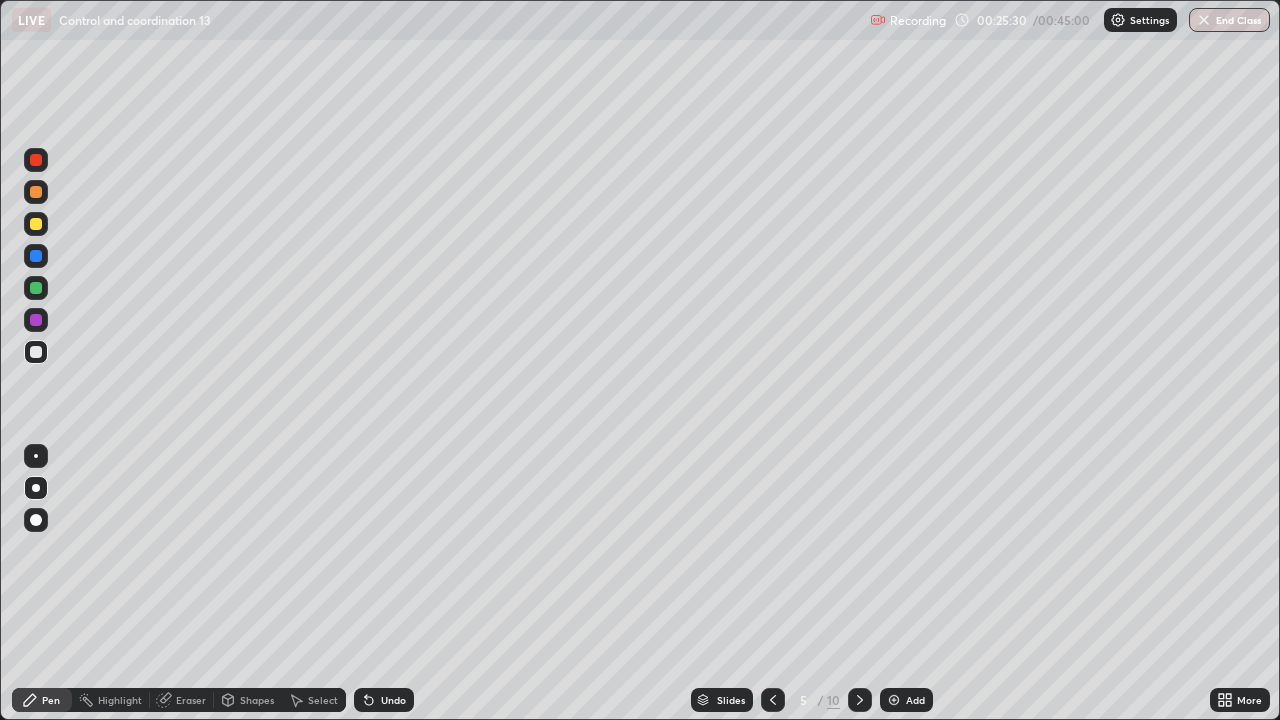 click at bounding box center [36, 288] 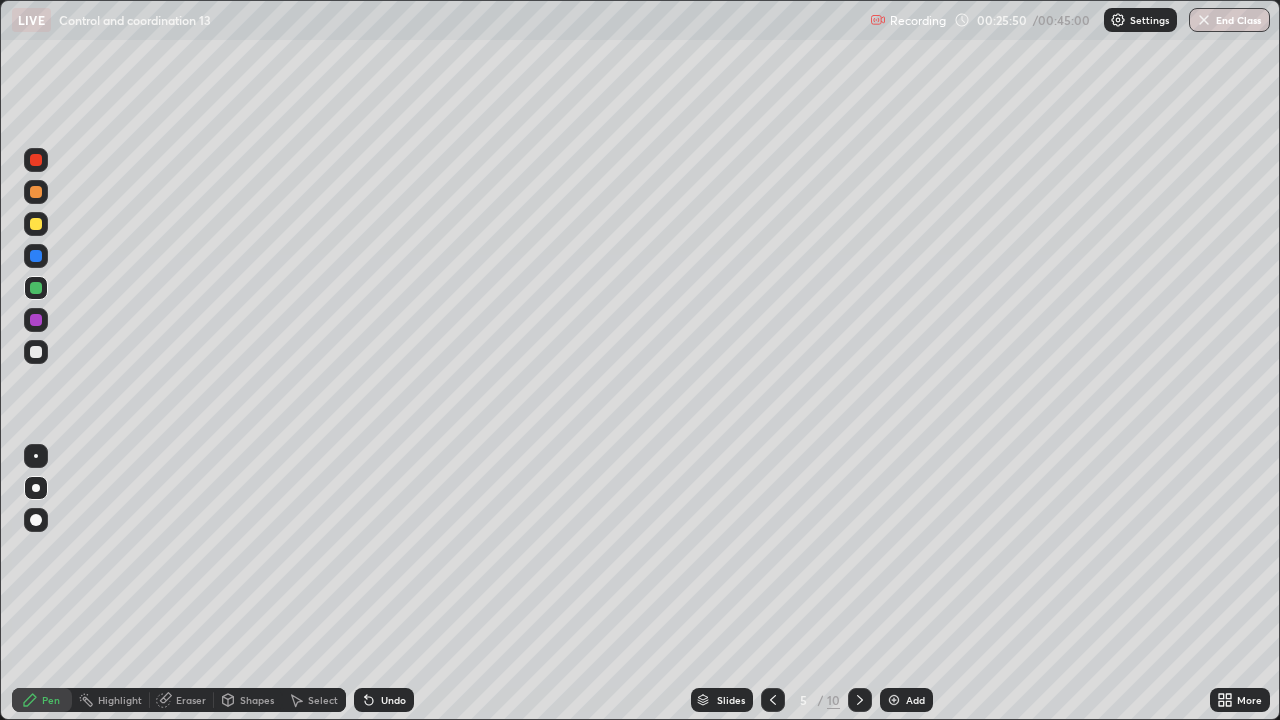 click 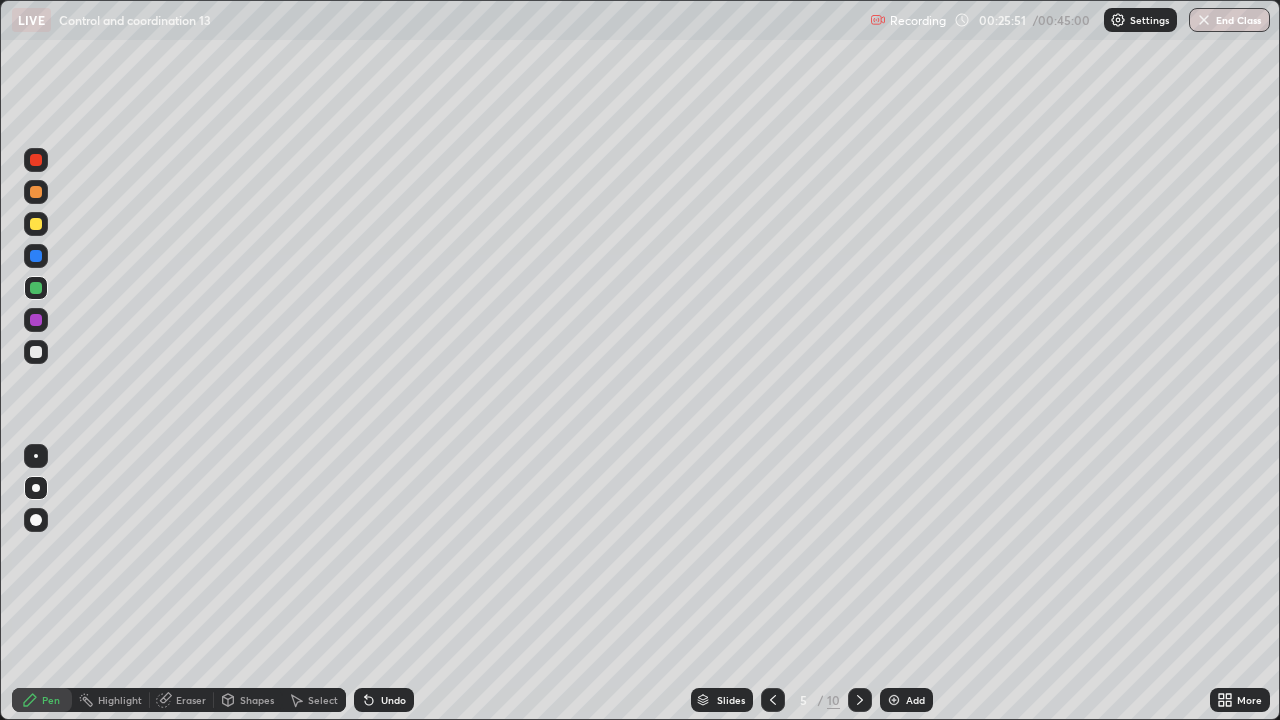 click on "Undo" at bounding box center (384, 700) 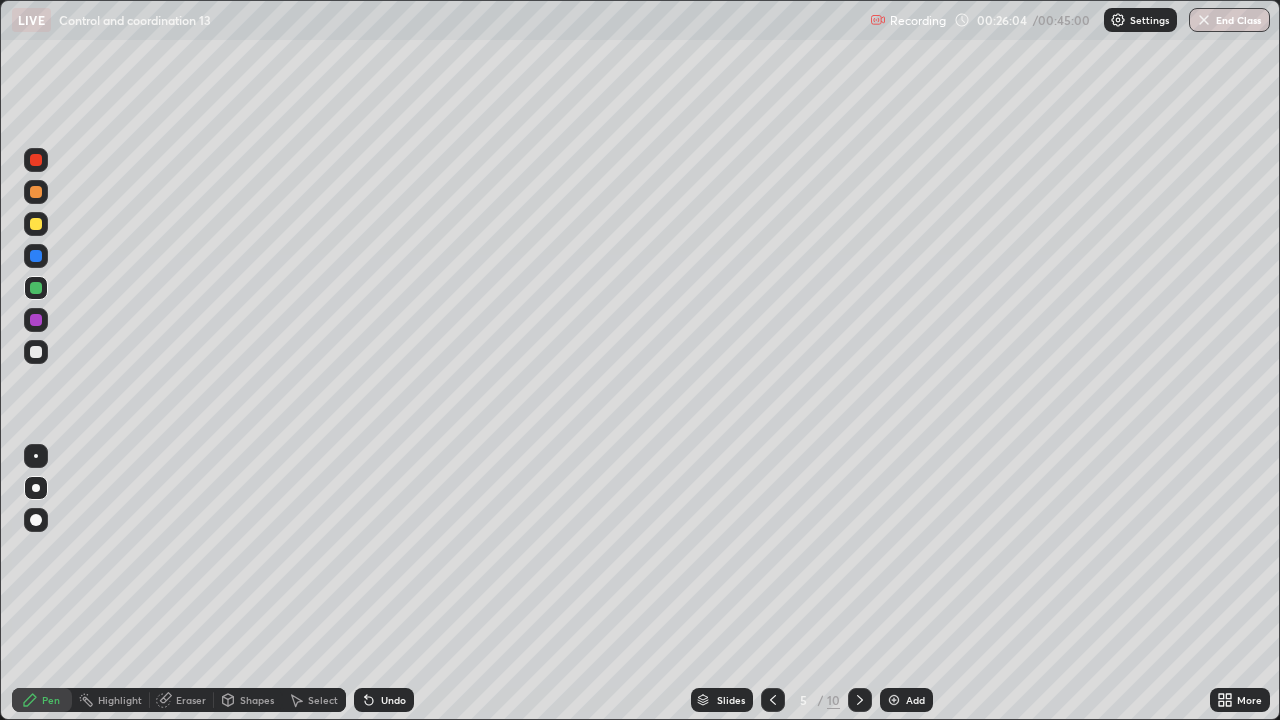 click at bounding box center (36, 320) 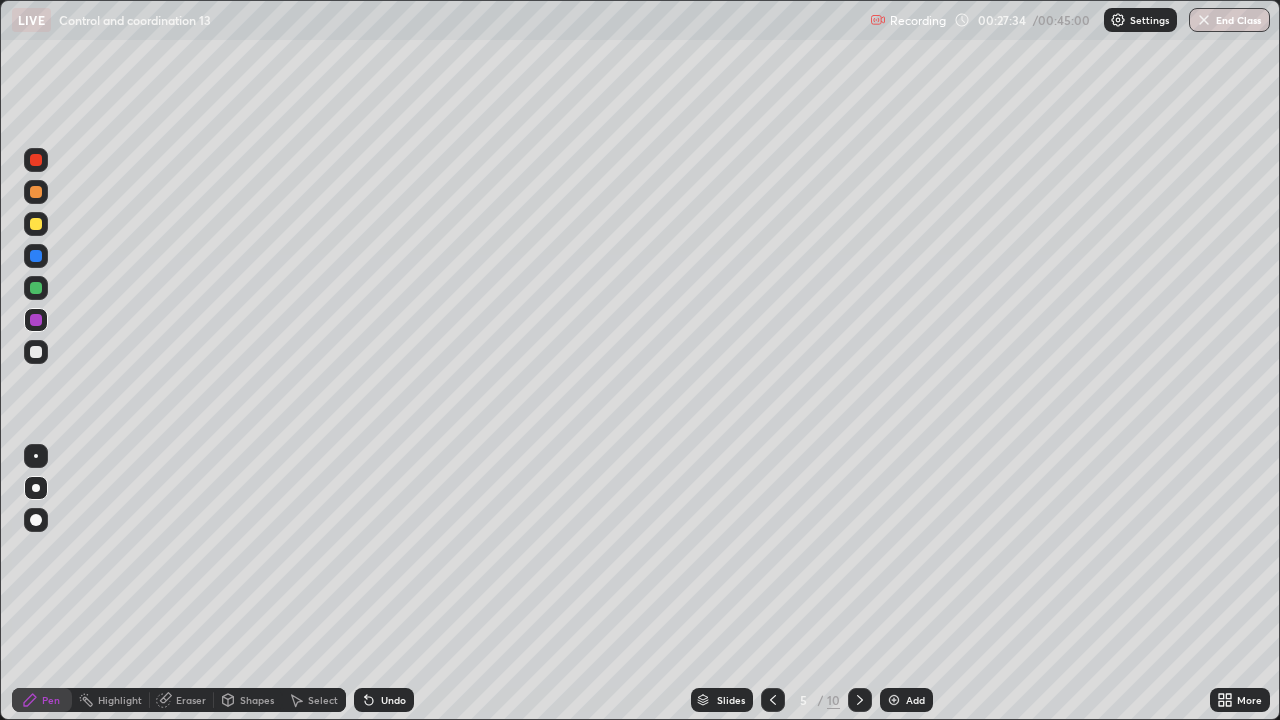 click at bounding box center [36, 352] 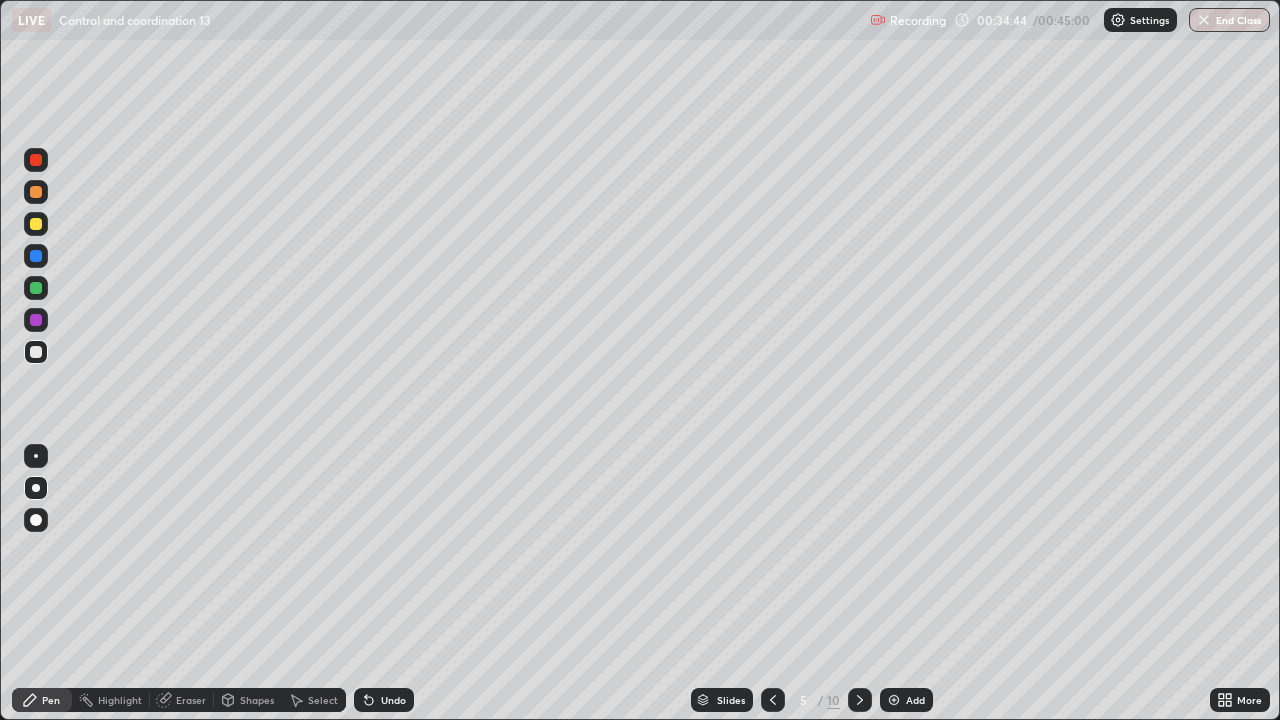 click 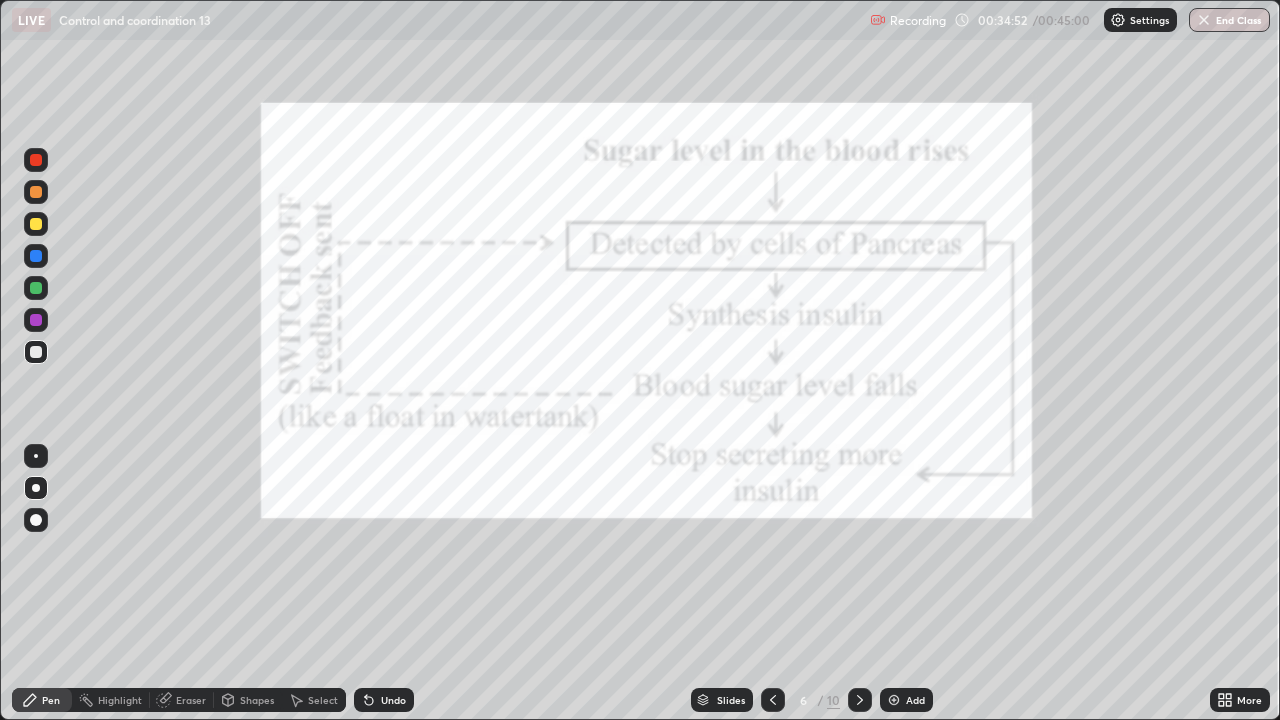 click at bounding box center [36, 160] 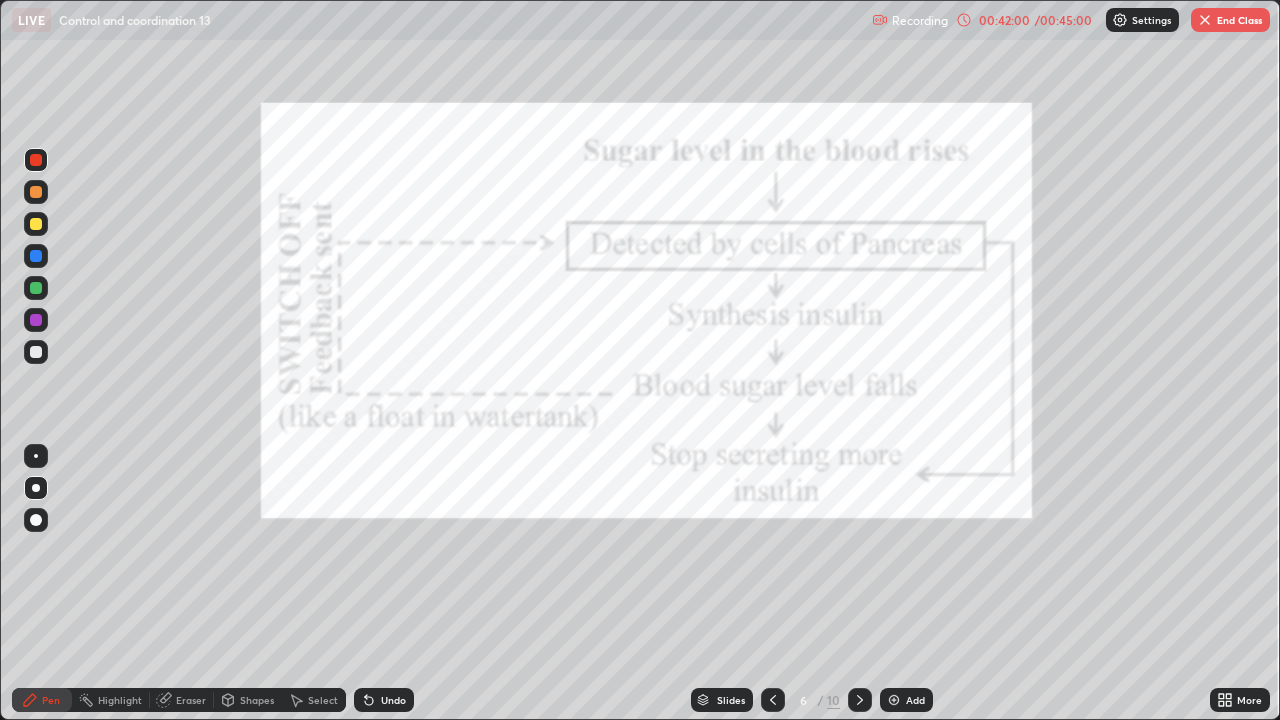 click at bounding box center (36, 352) 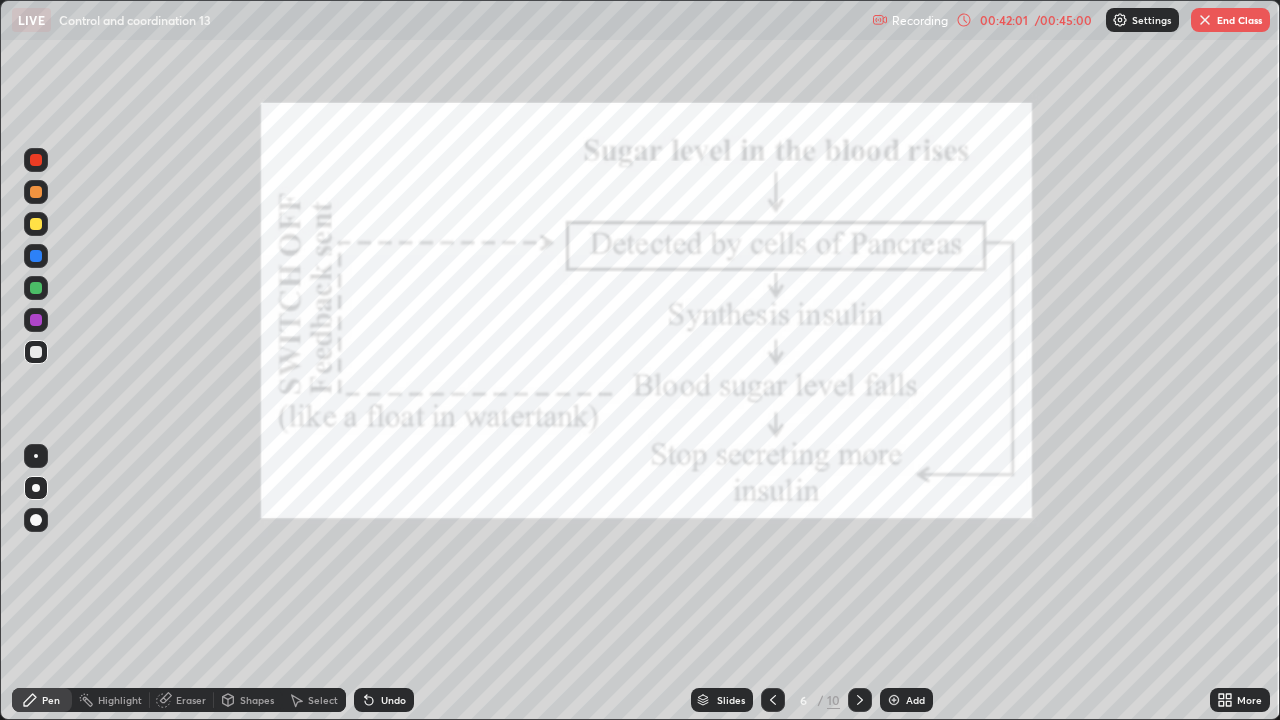 click at bounding box center [36, 520] 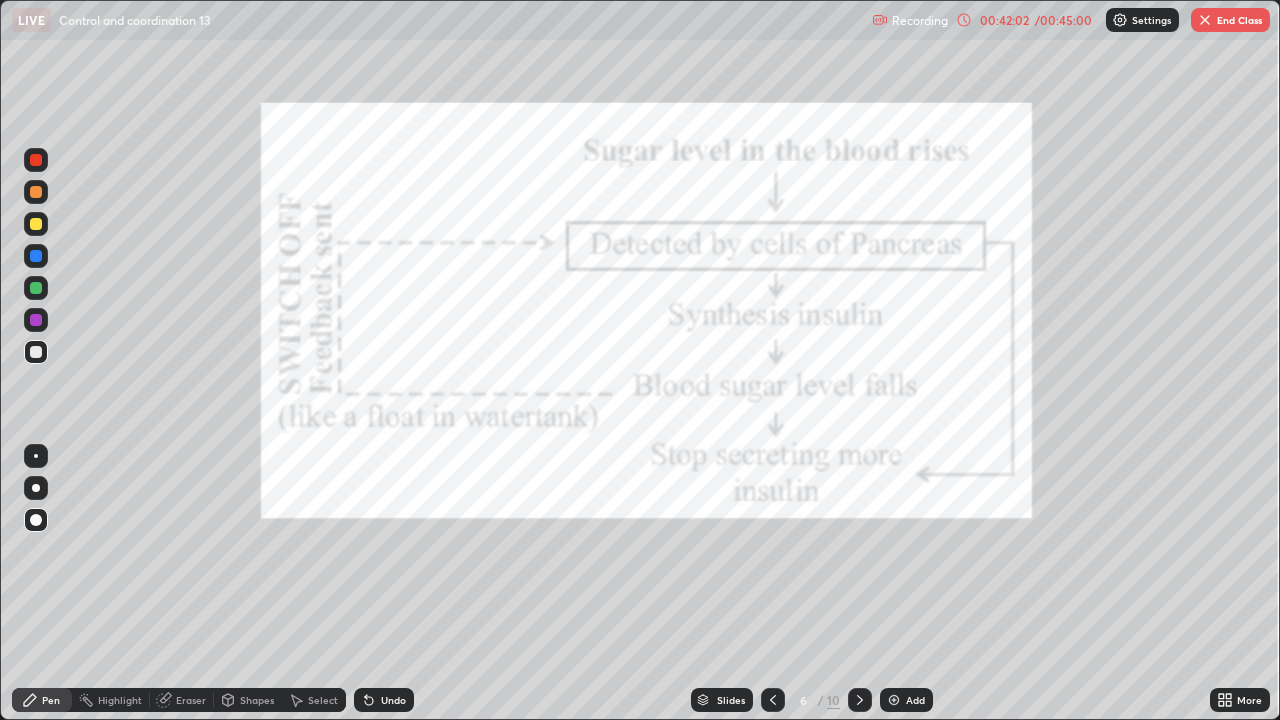 click at bounding box center (36, 520) 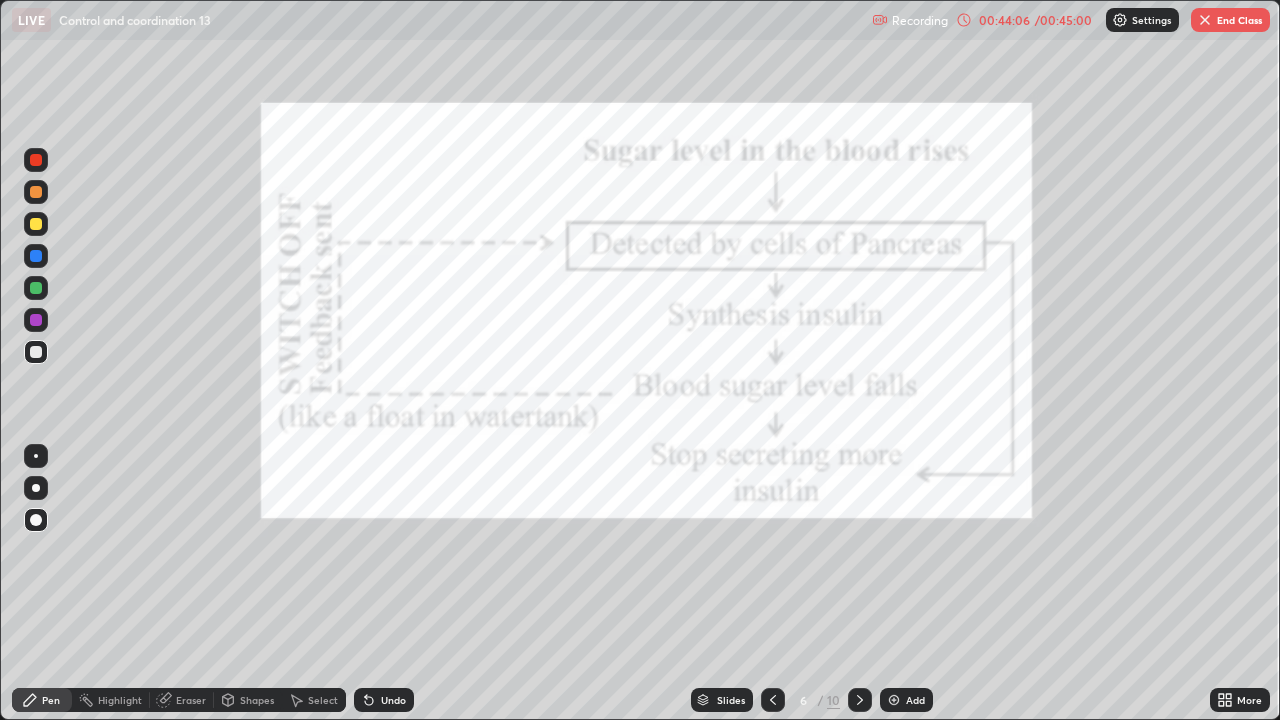 click 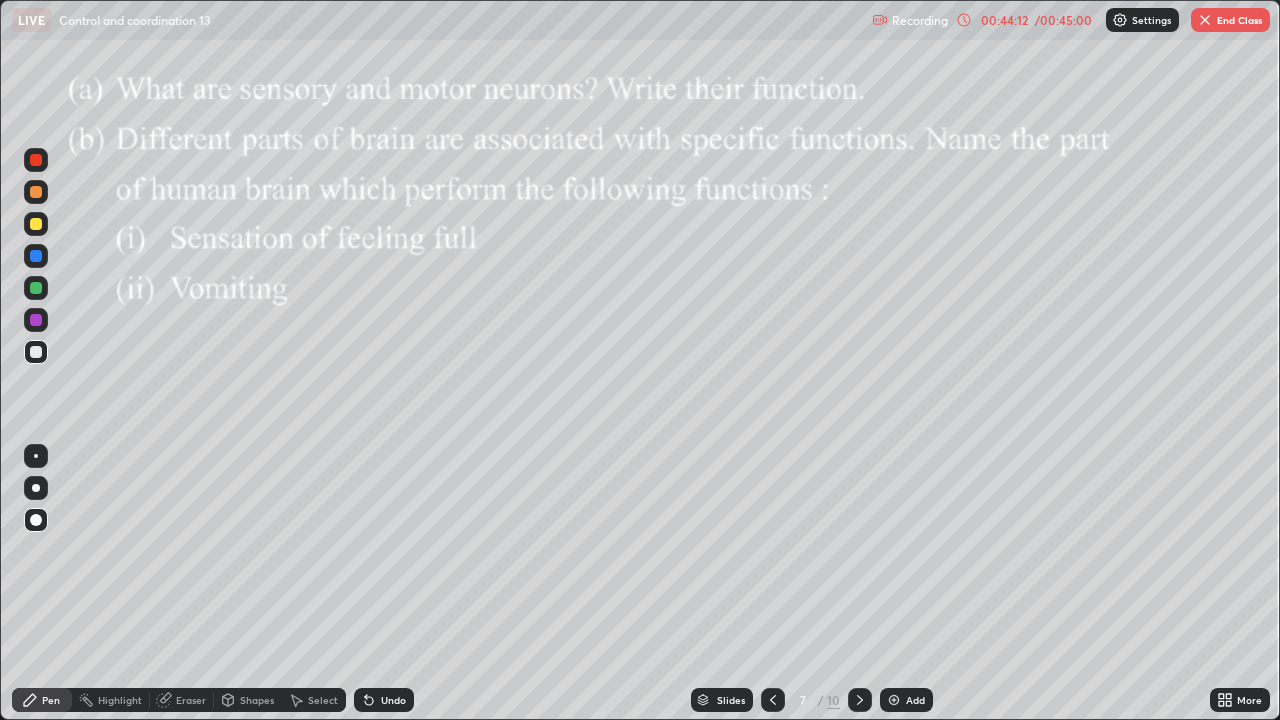 click 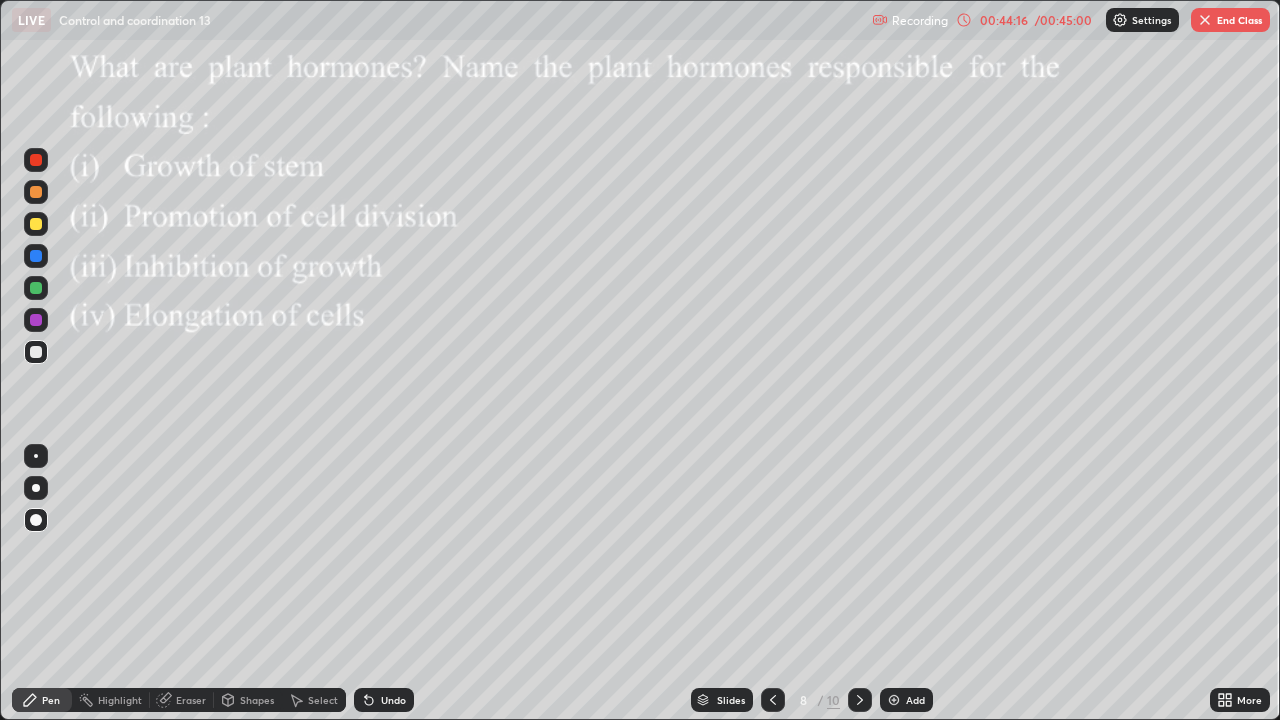 click 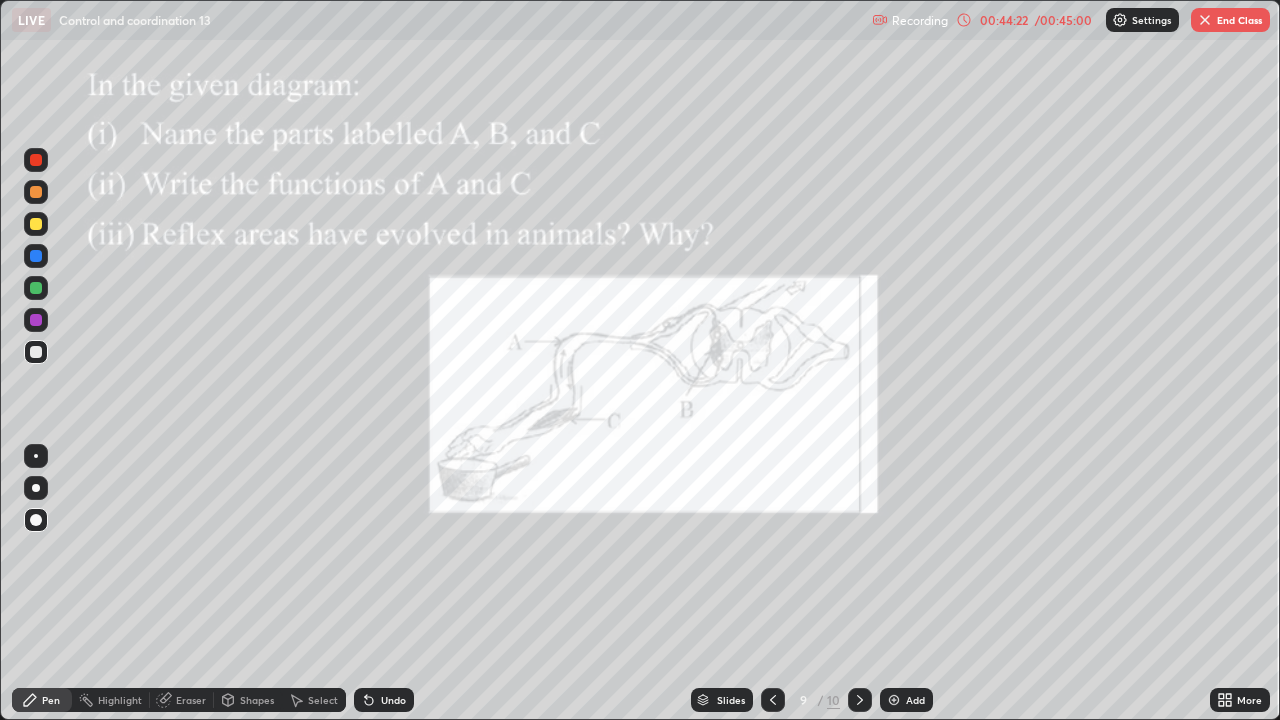 click 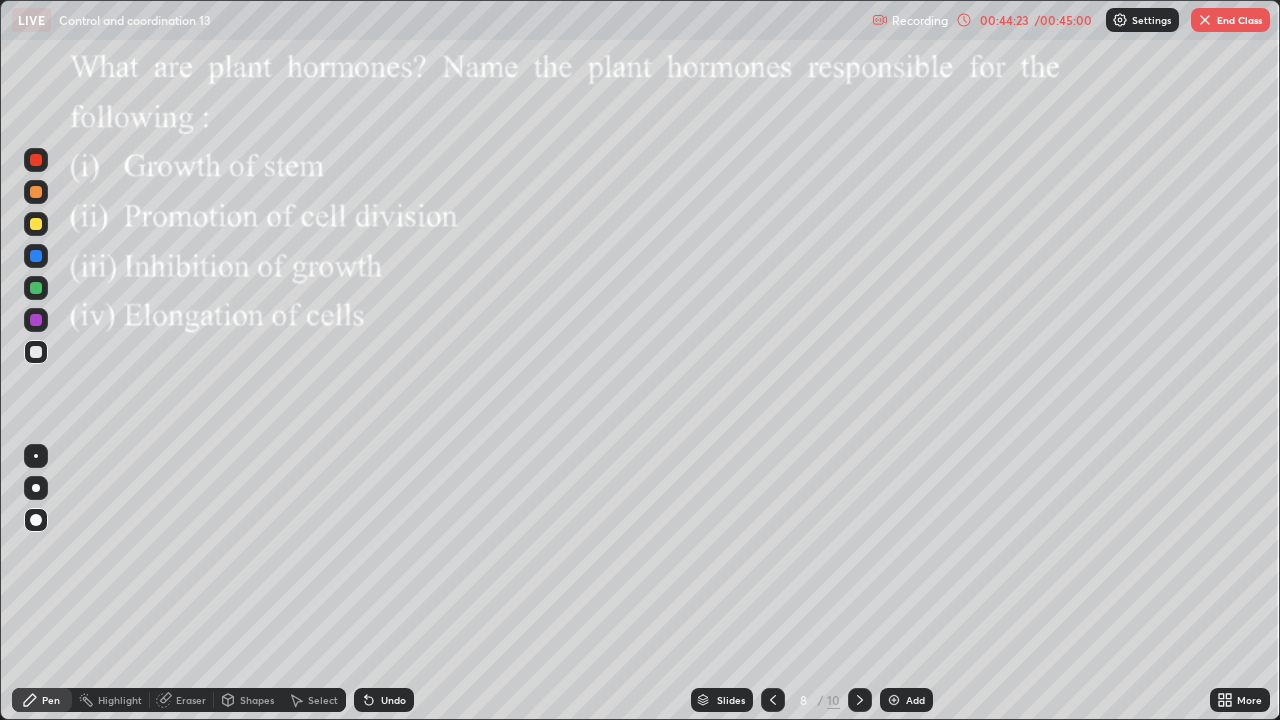 click 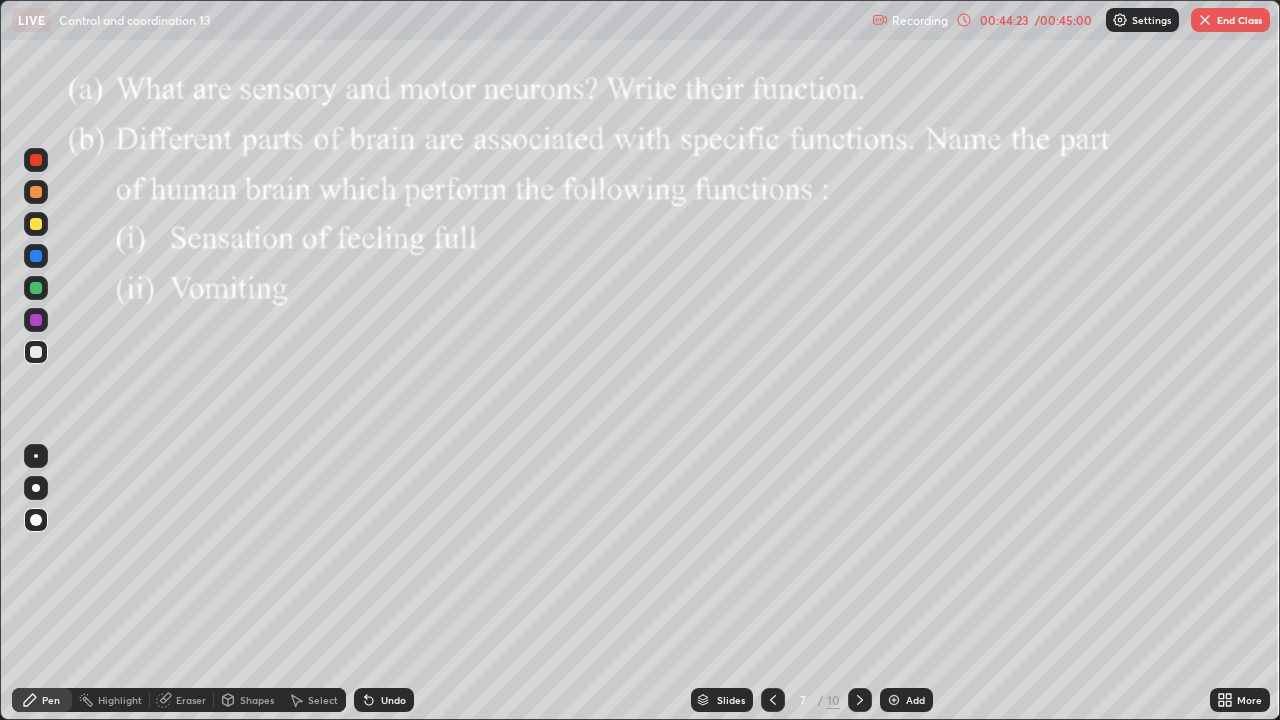 click 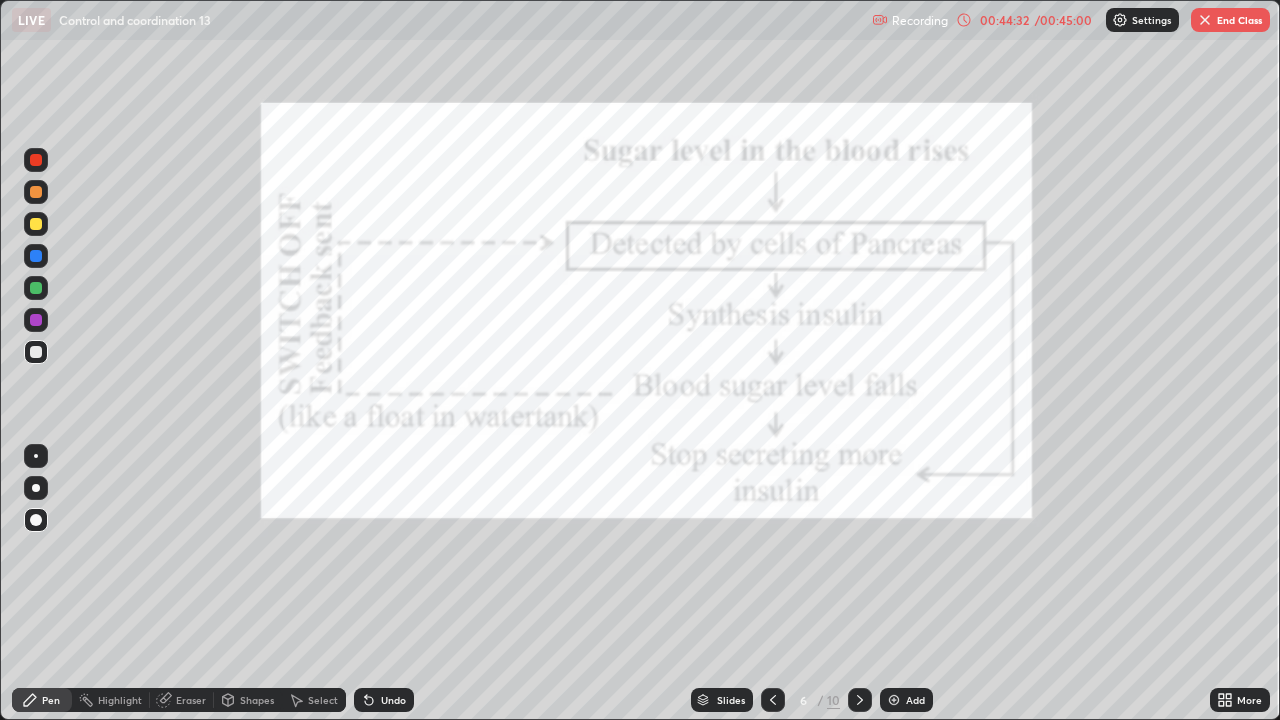 click on "Slides" at bounding box center (731, 700) 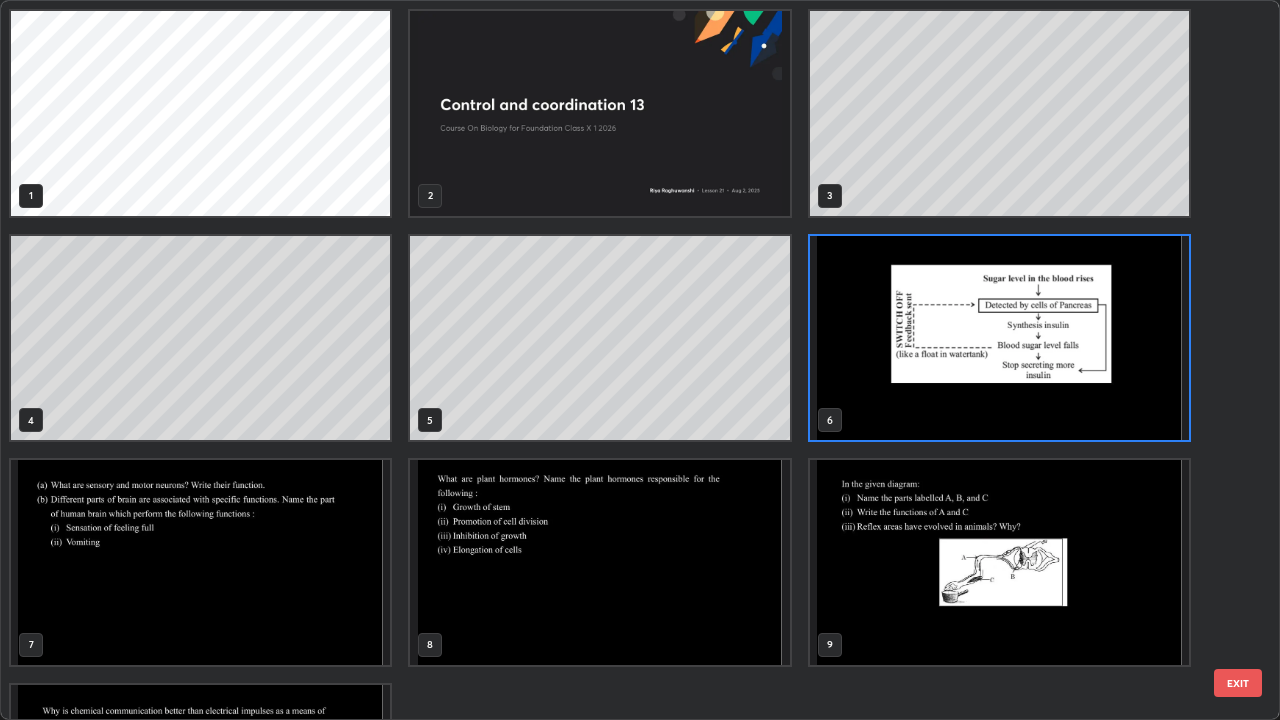 scroll, scrollTop: 7, scrollLeft: 11, axis: both 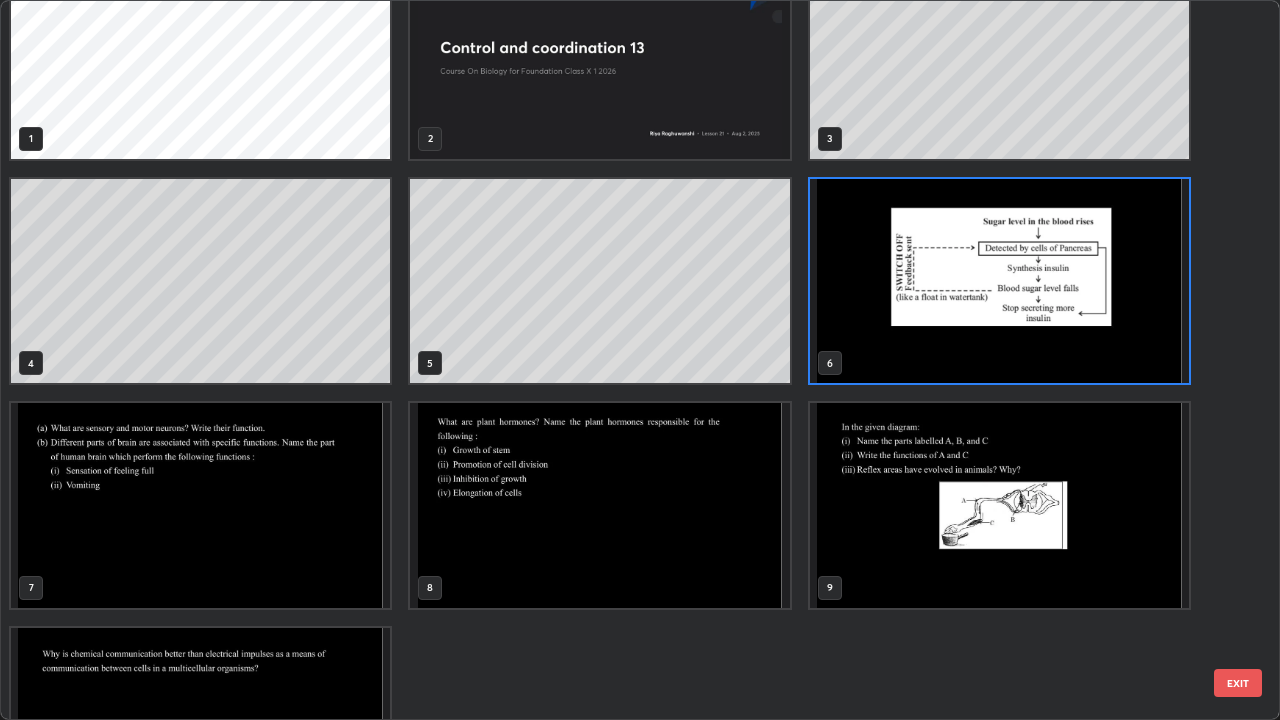 click at bounding box center [999, 505] 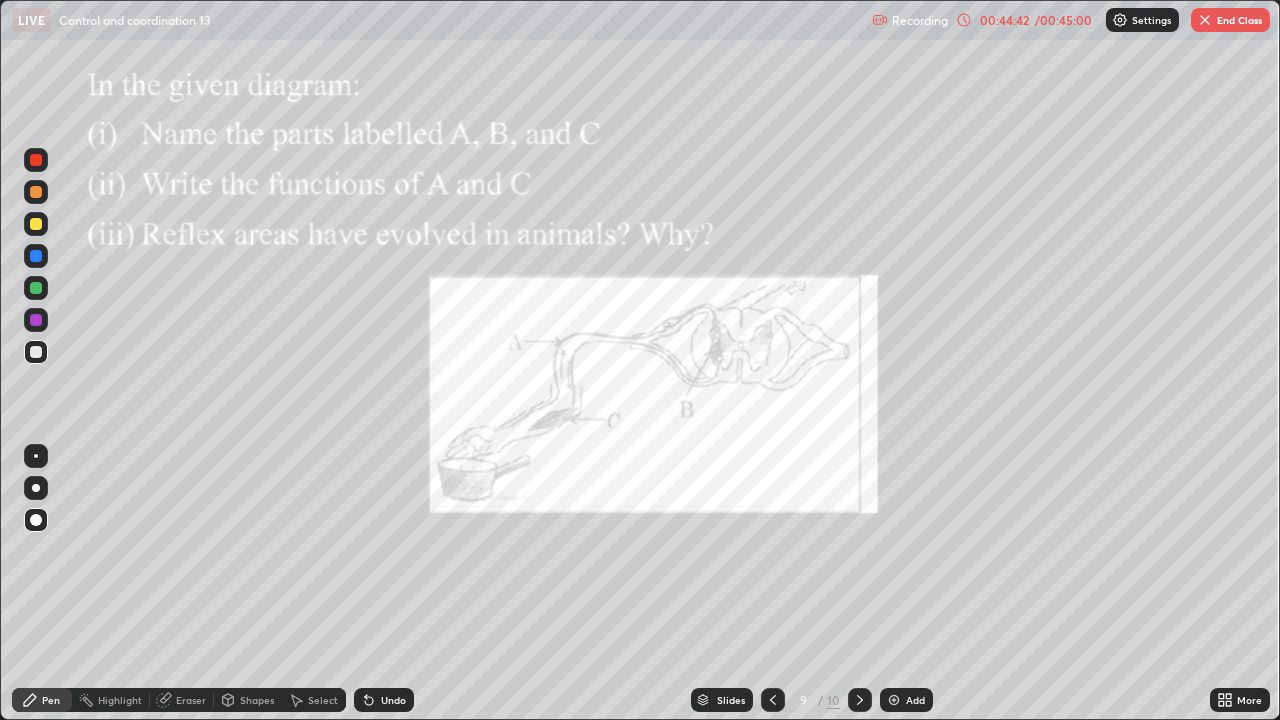 click at bounding box center [773, 700] 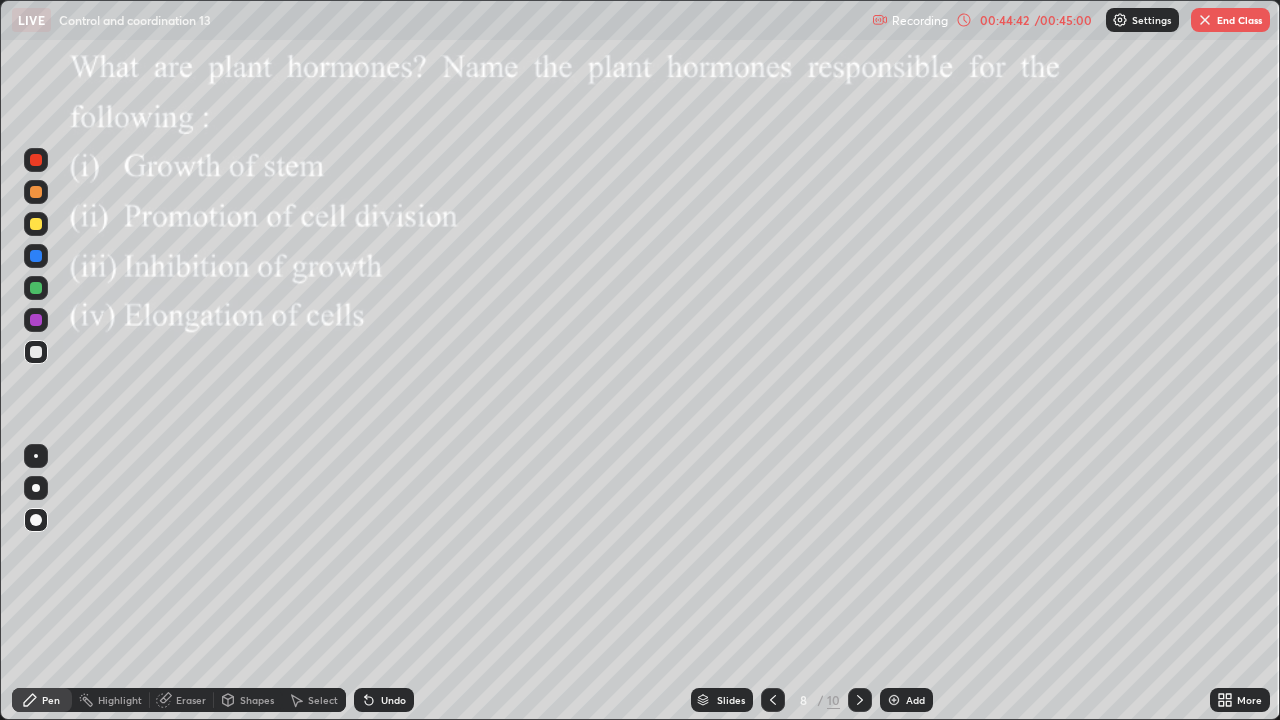 click 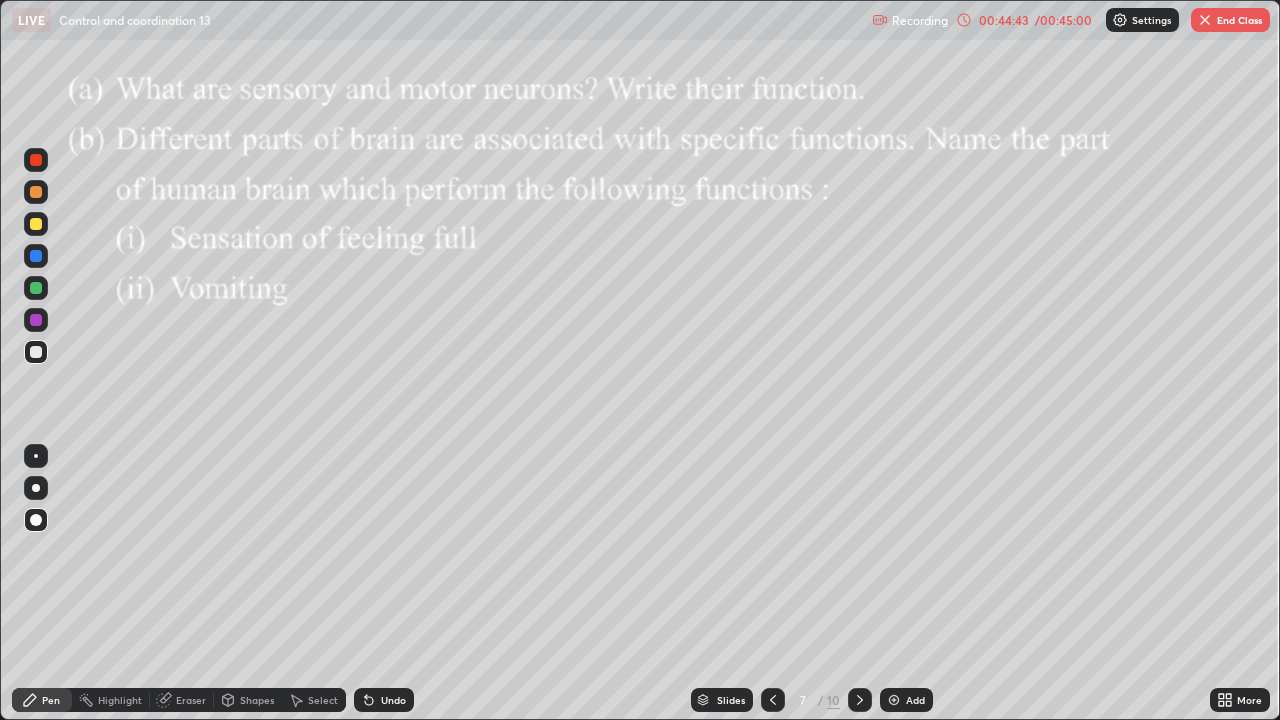 click 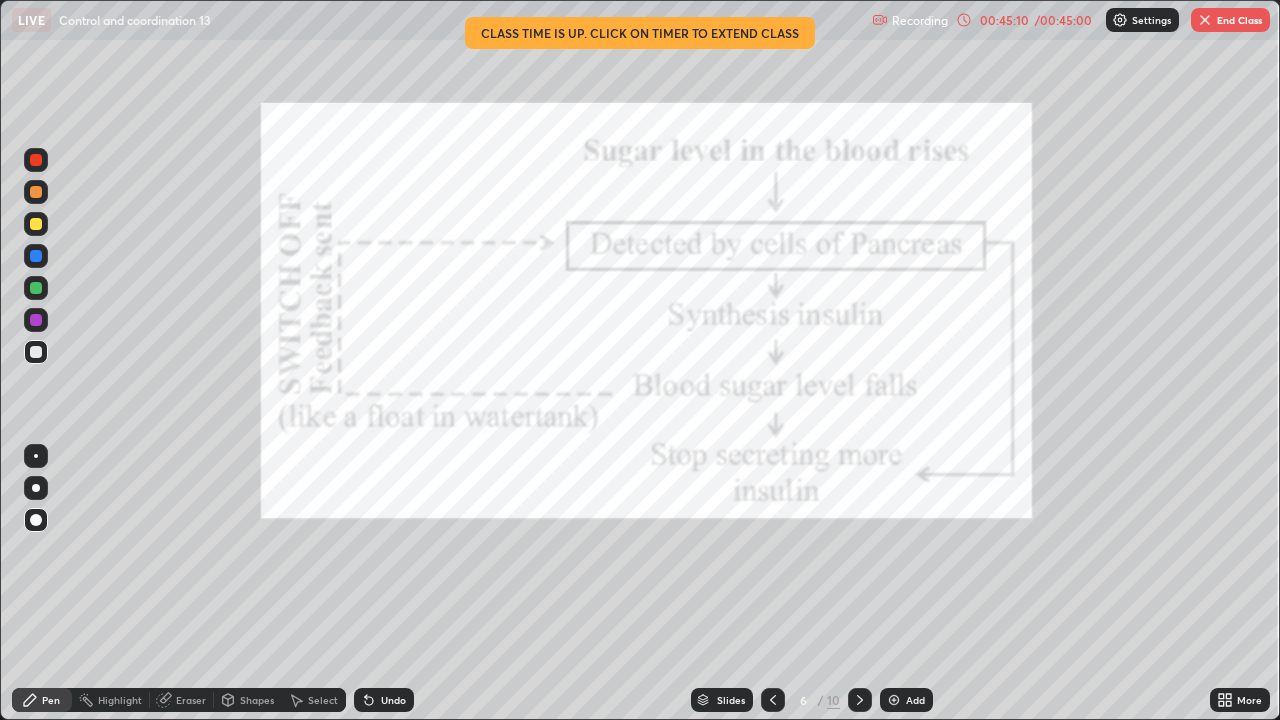 click at bounding box center [1205, 20] 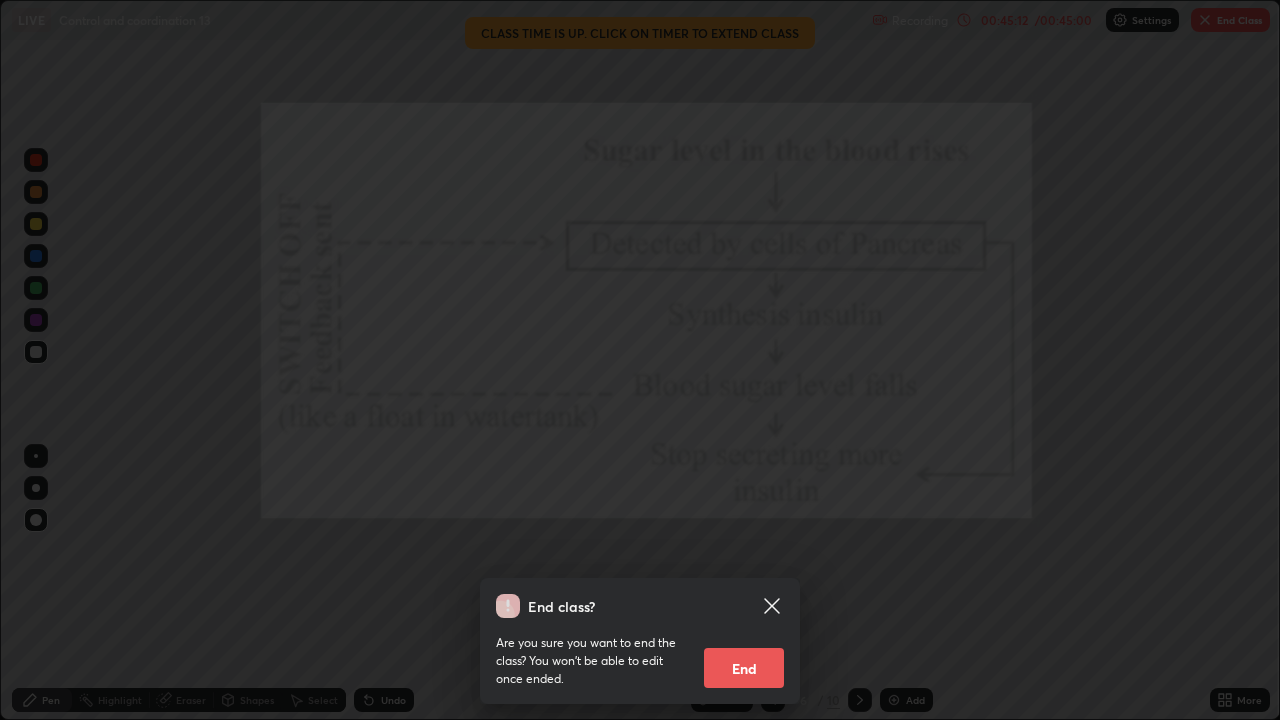 click on "End" at bounding box center [744, 668] 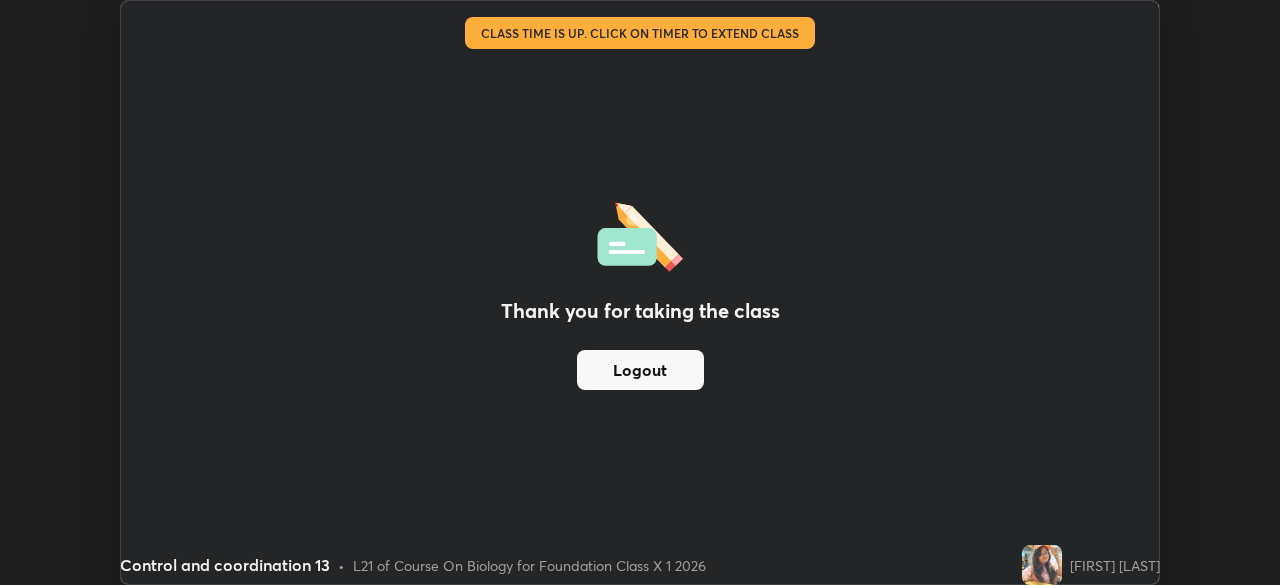 scroll, scrollTop: 585, scrollLeft: 1280, axis: both 